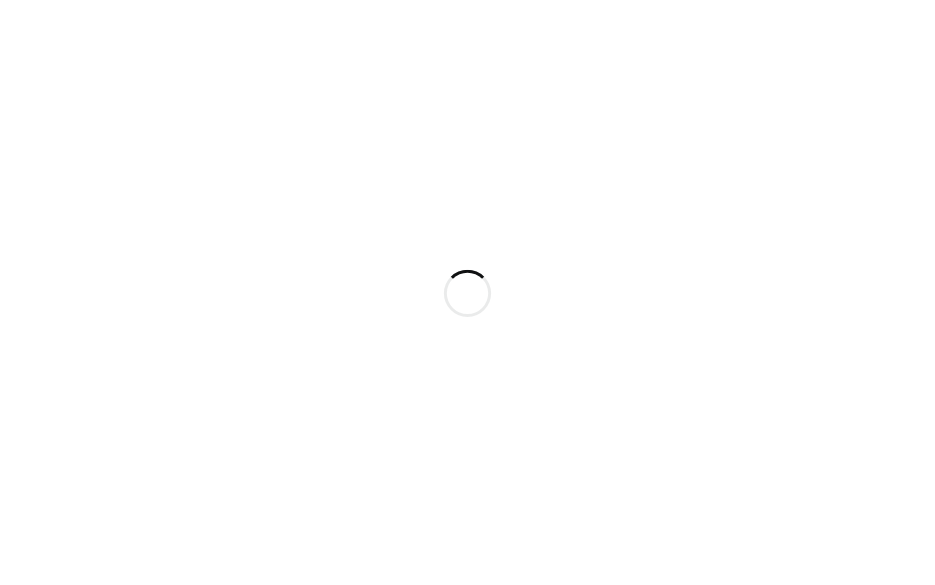 scroll, scrollTop: 0, scrollLeft: 0, axis: both 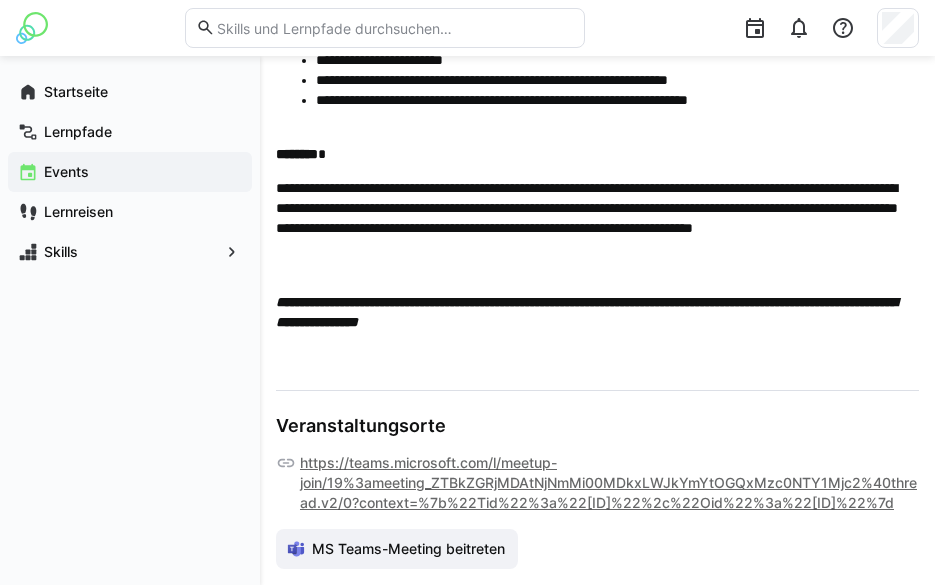 click on "https://teams.microsoft.com/l/meetup-join/19%3ameeting_ZTBkZGRjMDAtNjNmMi00MDkxLWJkYmYtOGQxMzc0NTY1Mjc2%40thread.v2/0?context=%7b%22Tid%22%3a%22[ID]%22%2c%22Oid%22%3a%22[ID]%22%7d" 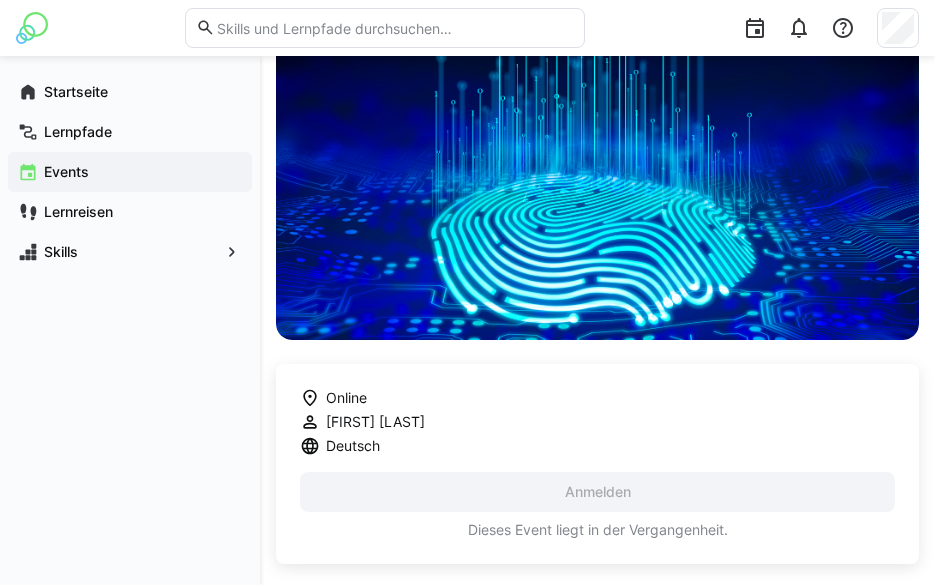 scroll, scrollTop: 0, scrollLeft: 0, axis: both 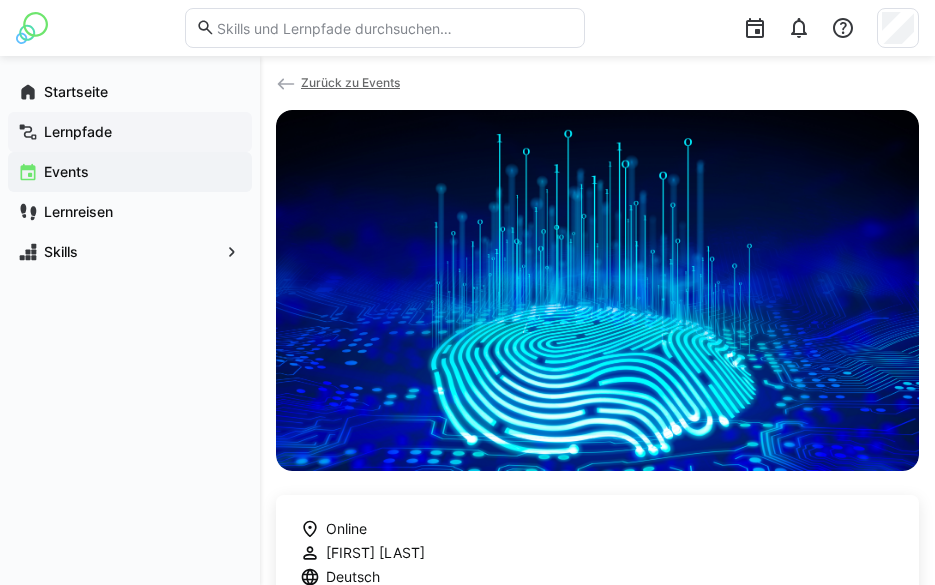 click on "Lernpfade" 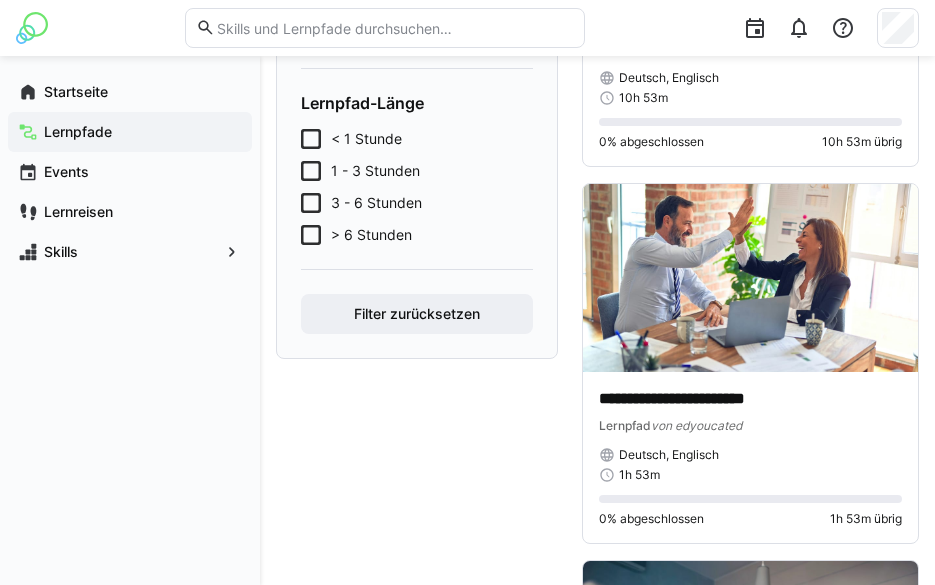 scroll, scrollTop: 700, scrollLeft: 0, axis: vertical 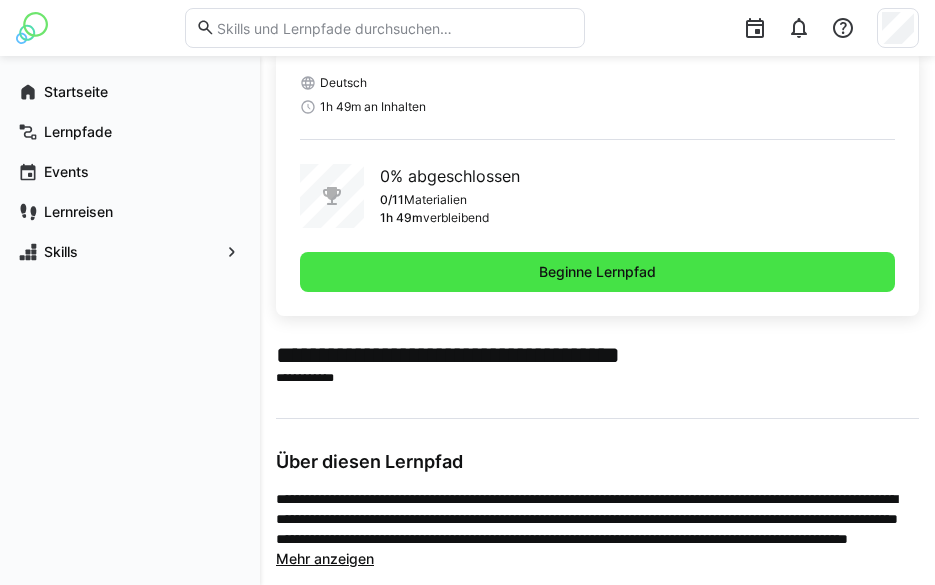 click on "Beginne Lernpfad" 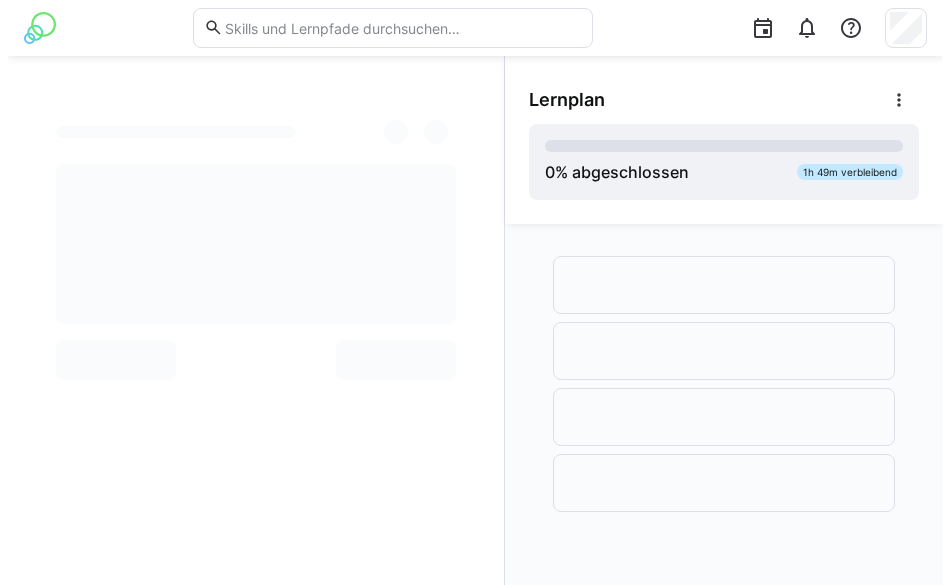 scroll, scrollTop: 0, scrollLeft: 0, axis: both 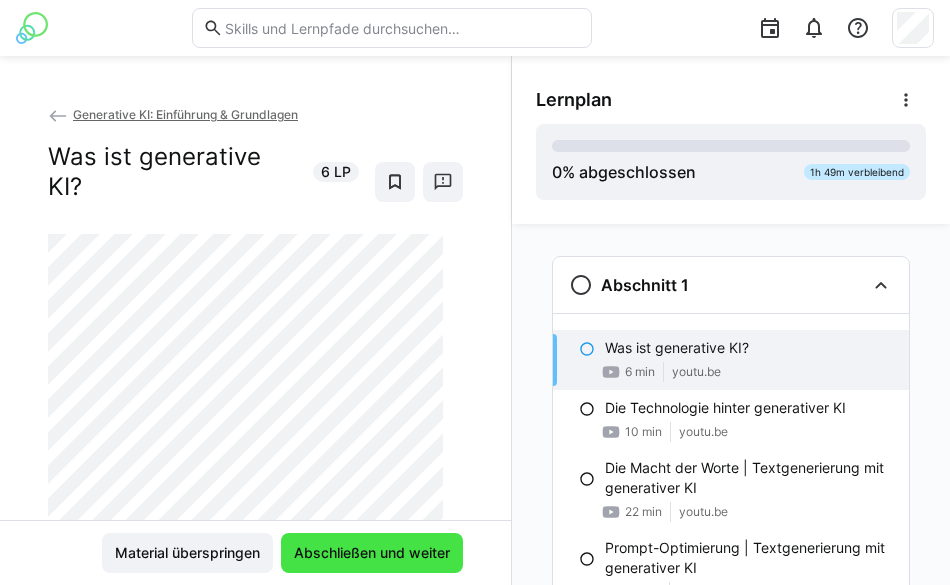 click on "Abschließen und weiter" 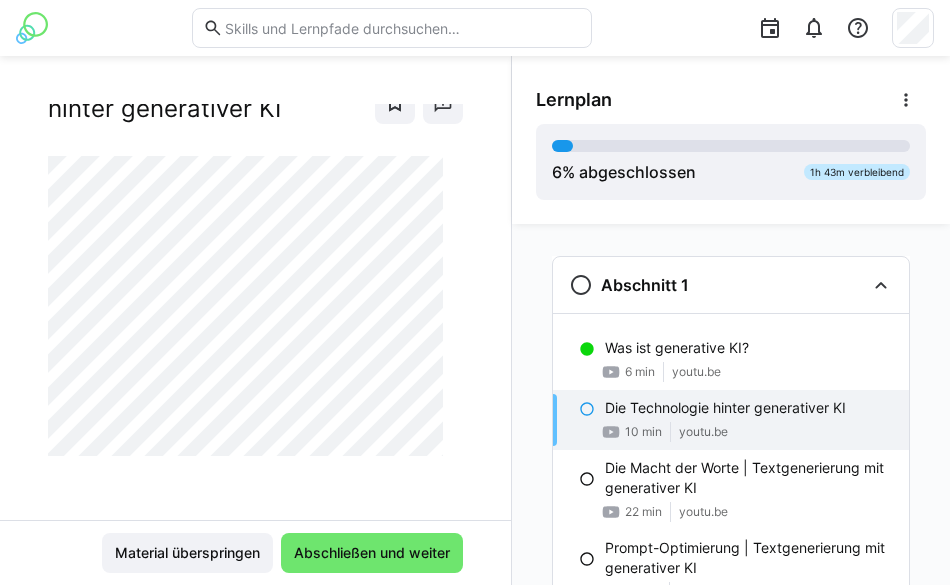scroll, scrollTop: 108, scrollLeft: 0, axis: vertical 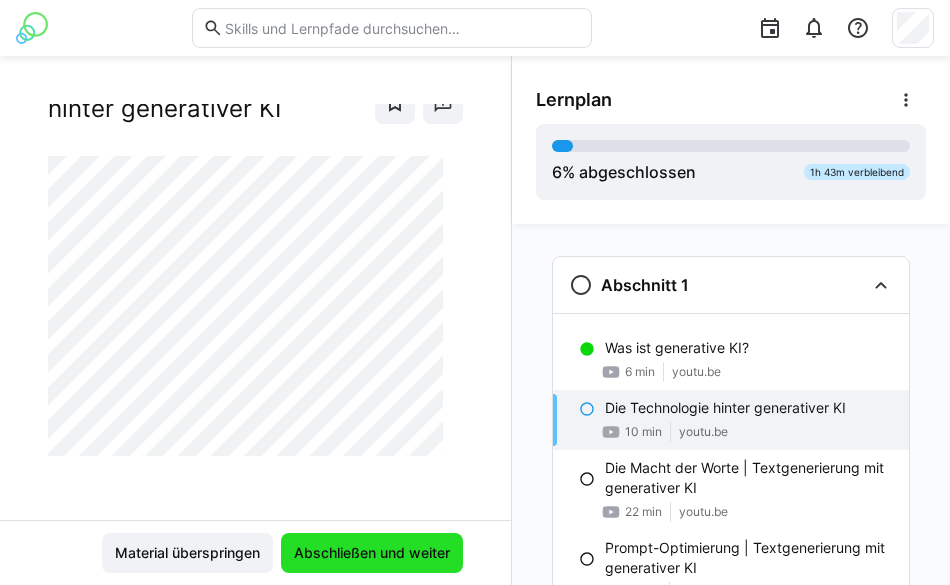 click on "Abschließen und weiter" 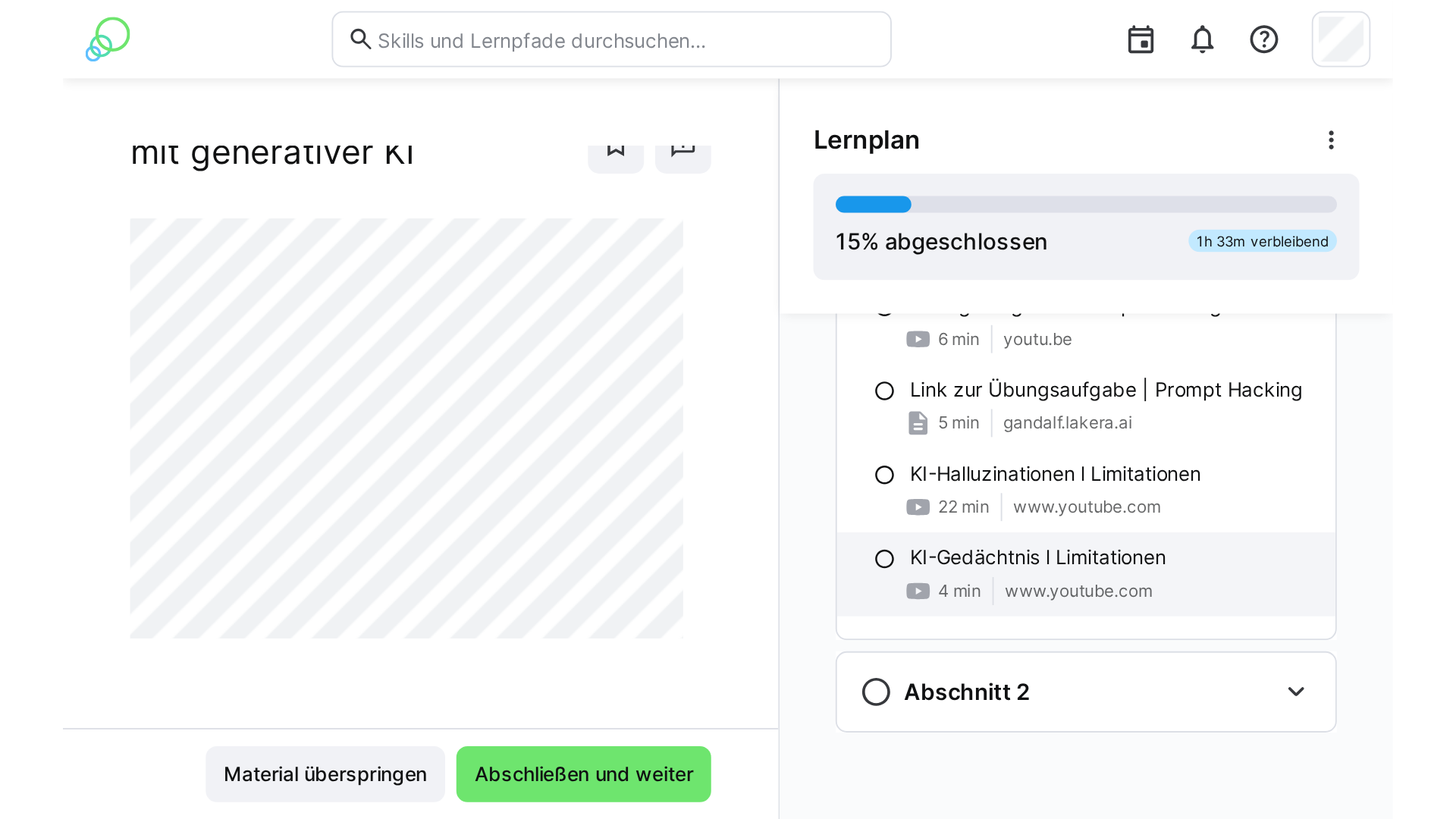 scroll, scrollTop: 235, scrollLeft: 0, axis: vertical 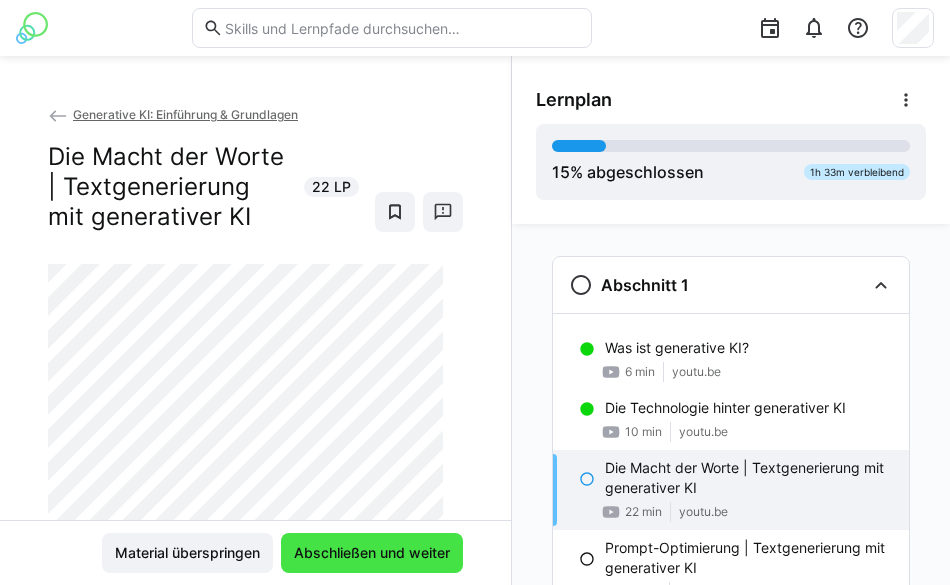 click on "Abschließen und weiter" 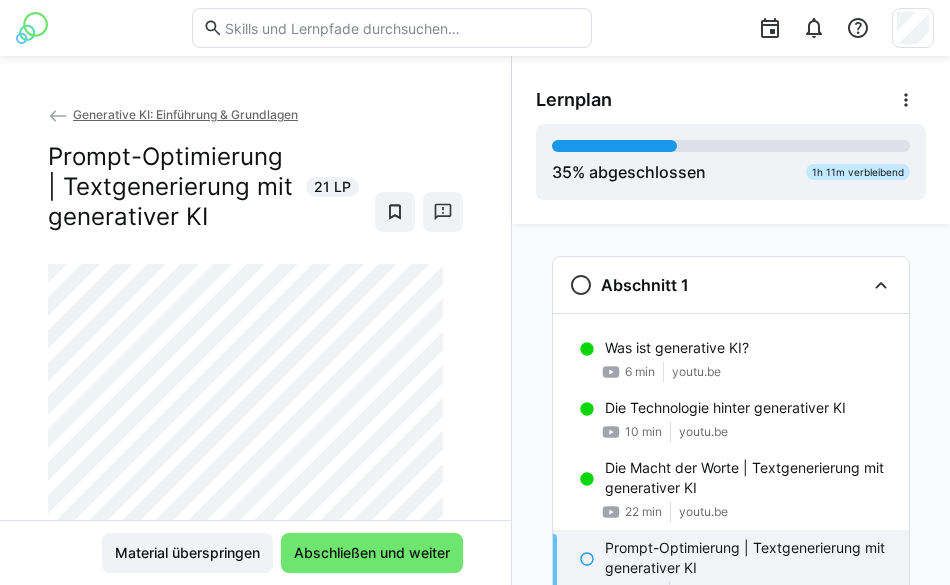scroll, scrollTop: 100, scrollLeft: 0, axis: vertical 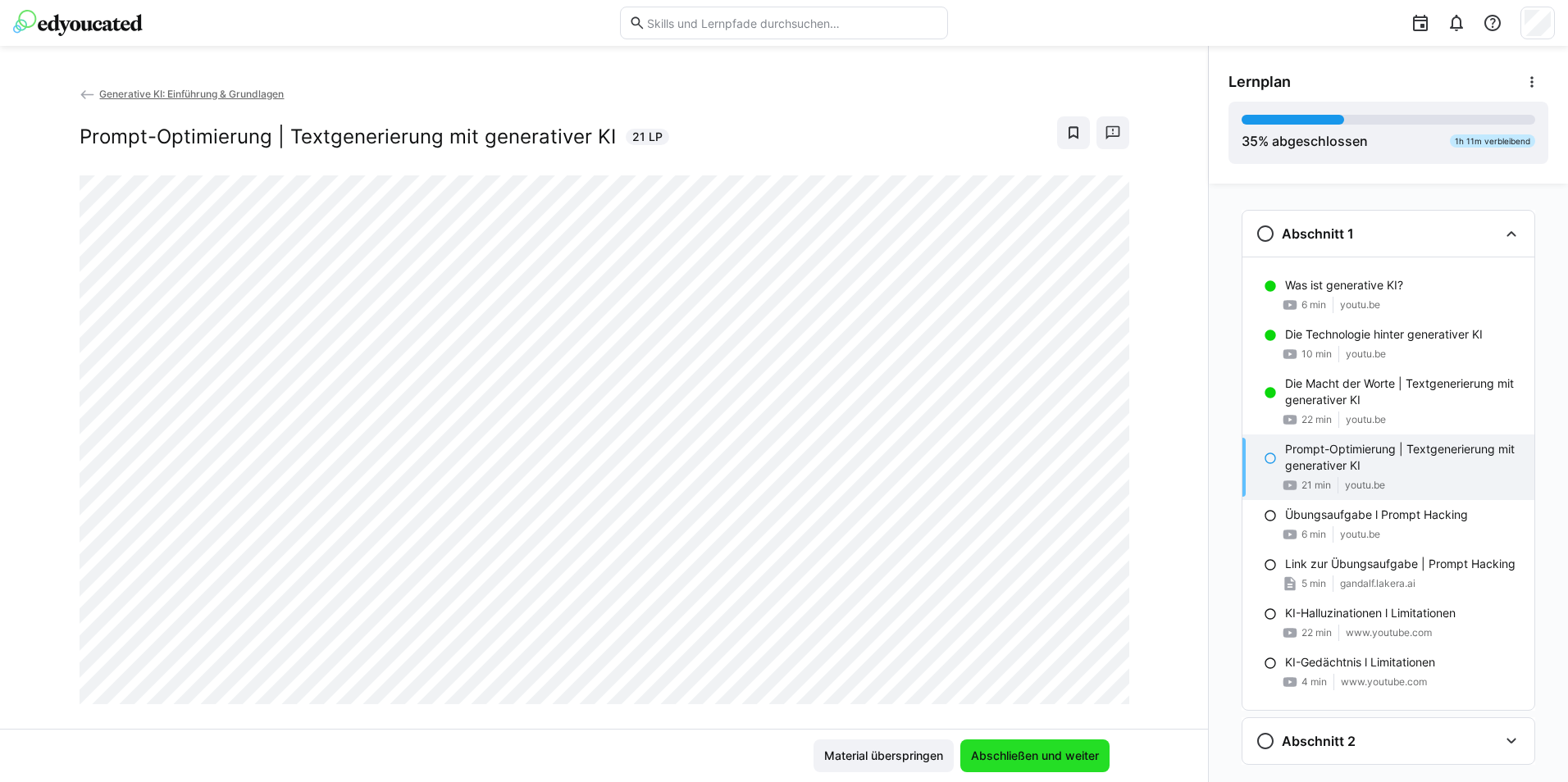 click on "Abschließen und weiter" 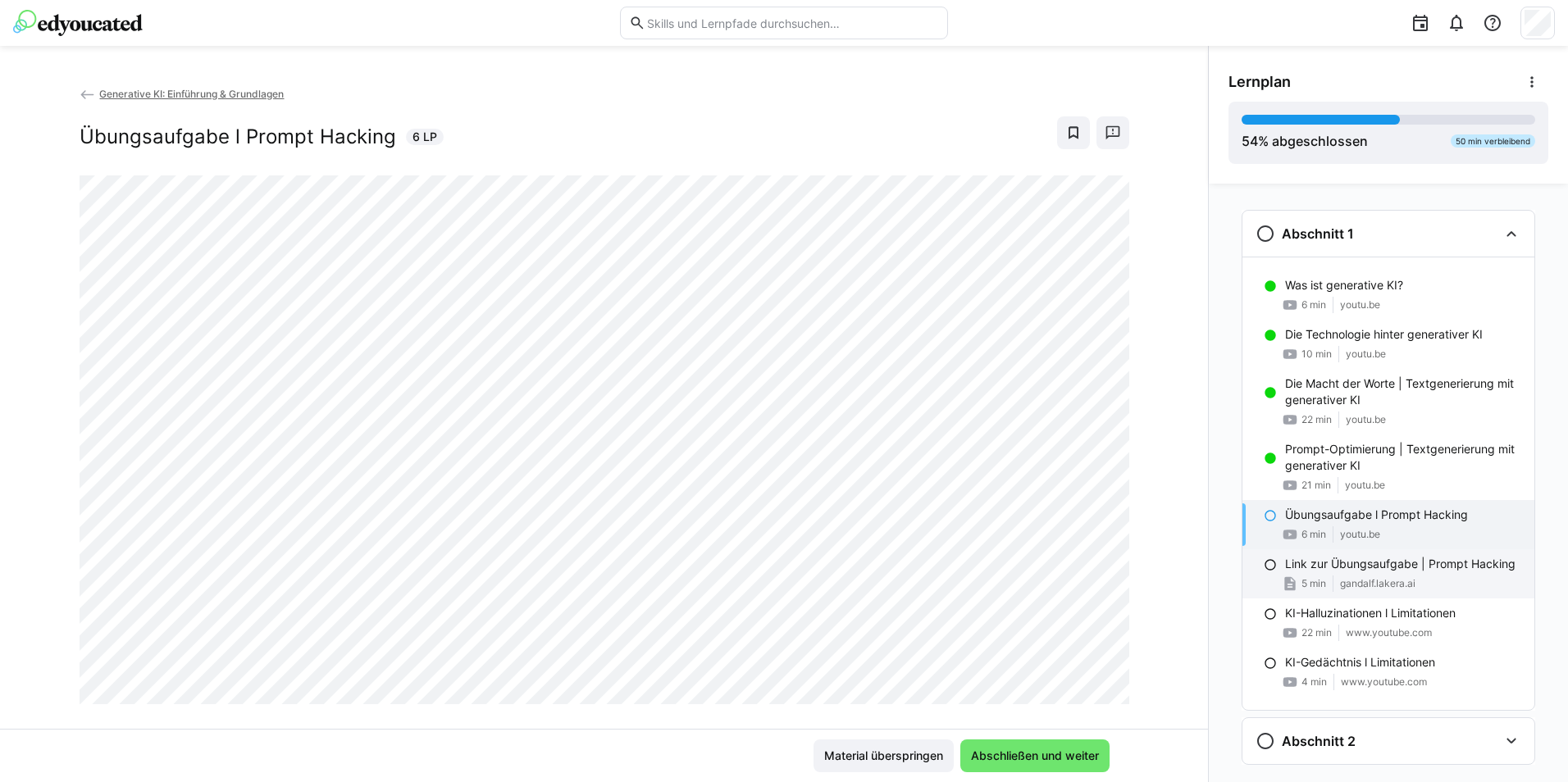 click on "Link zur Übungsaufgabe | Prompt Hacking
5 min gandalf.lakera.ai" 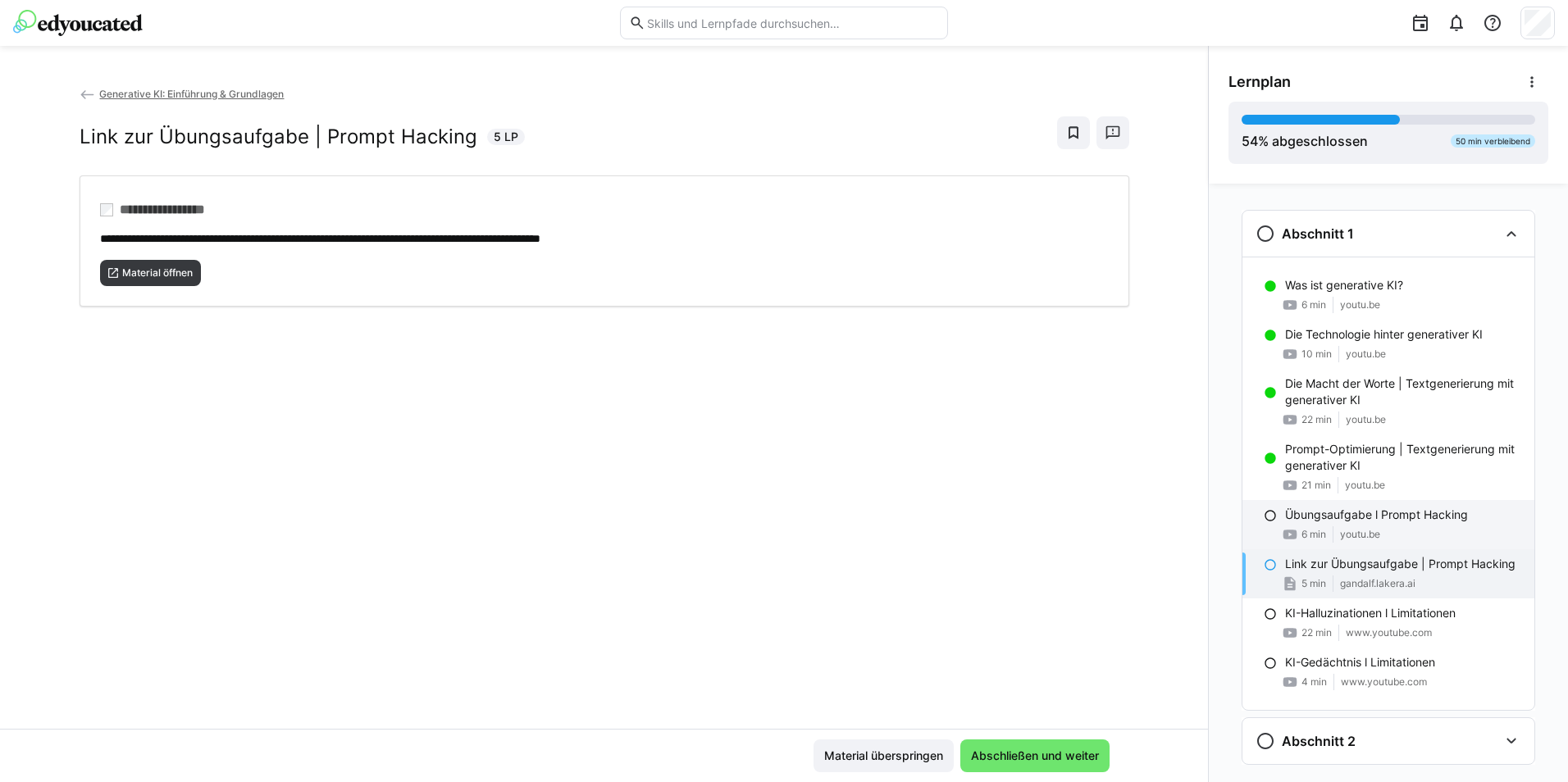 click on "youtu.be" 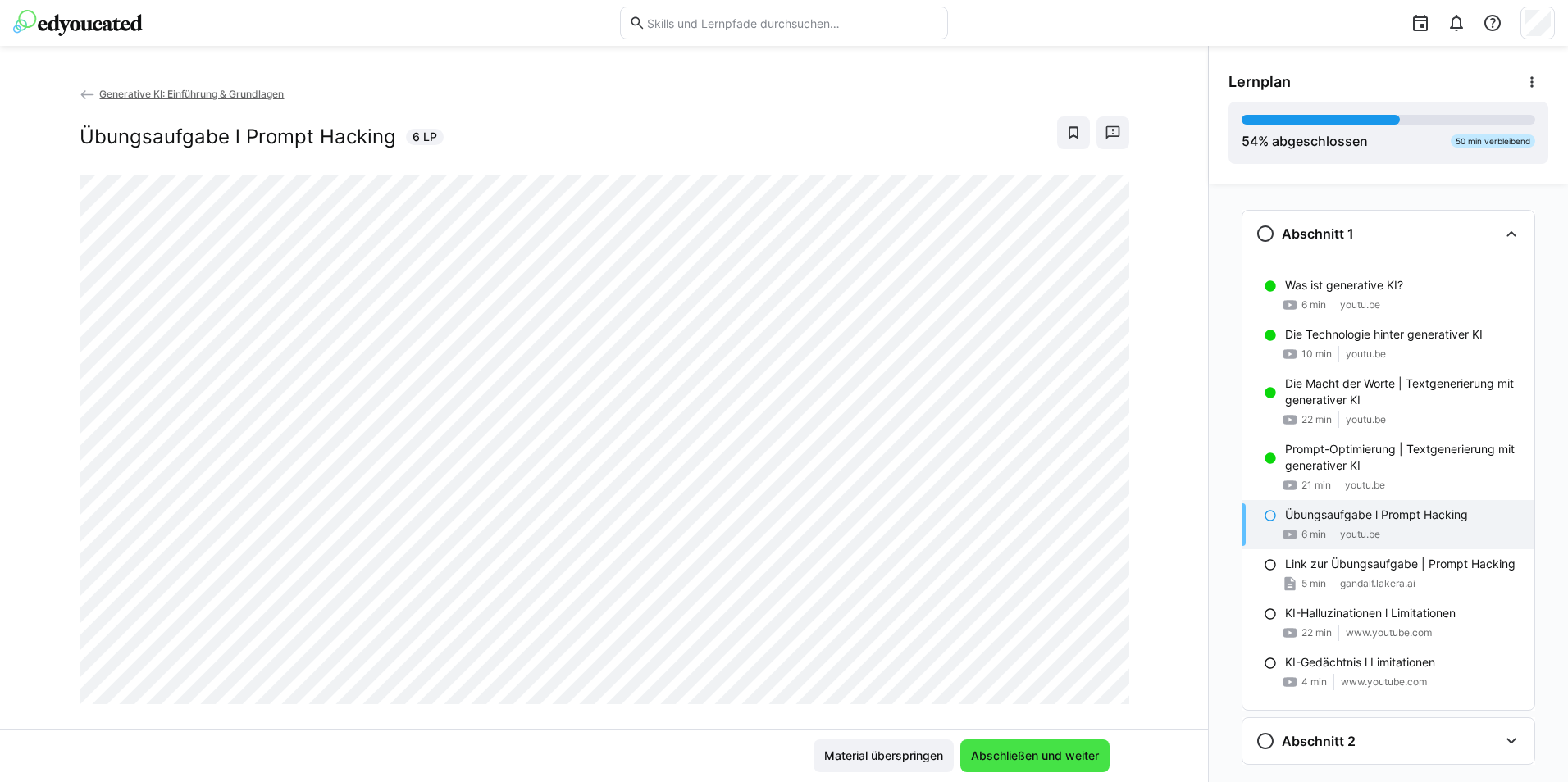 click on "Abschließen und weiter" 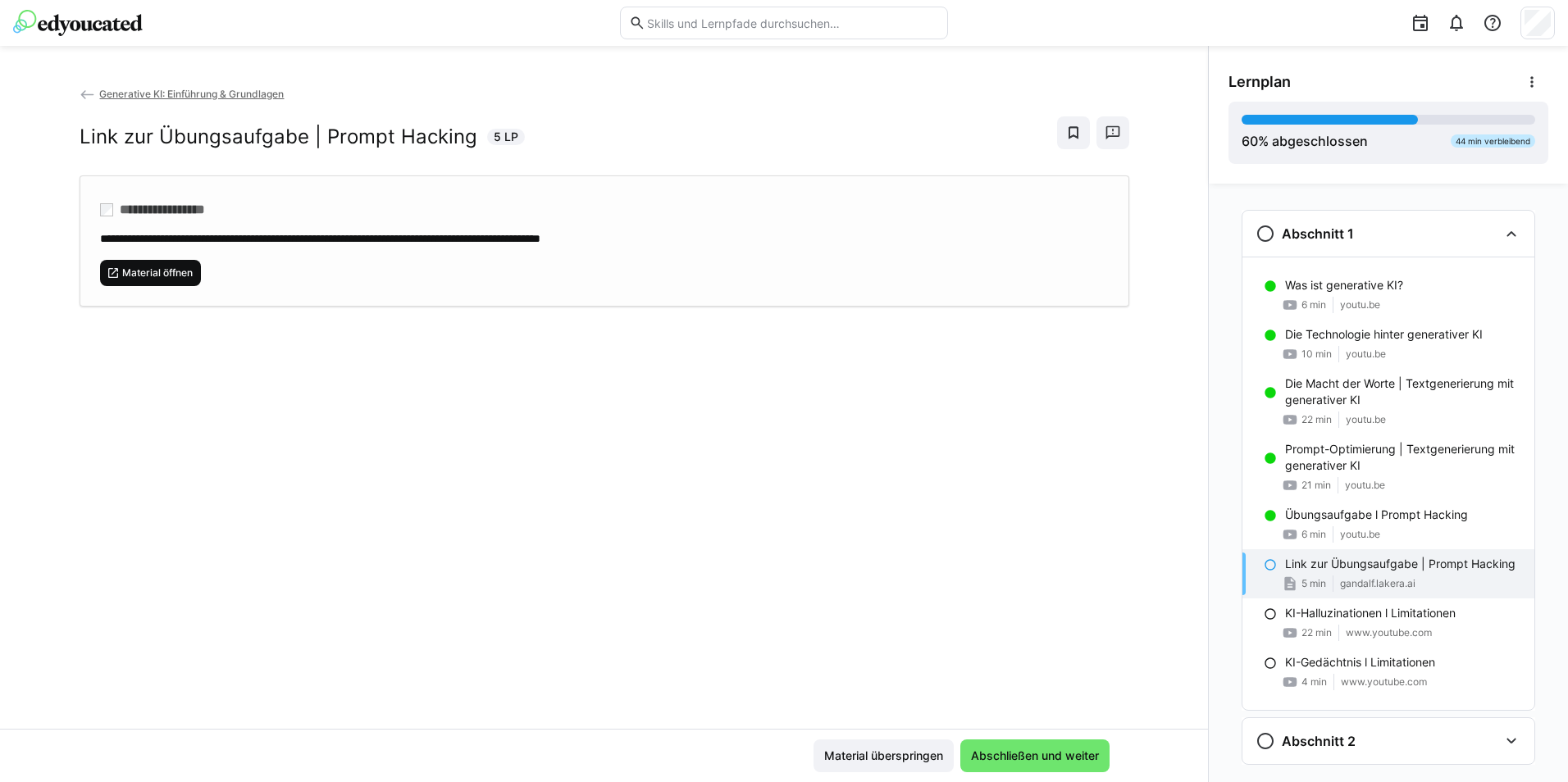 click on "Material öffnen" 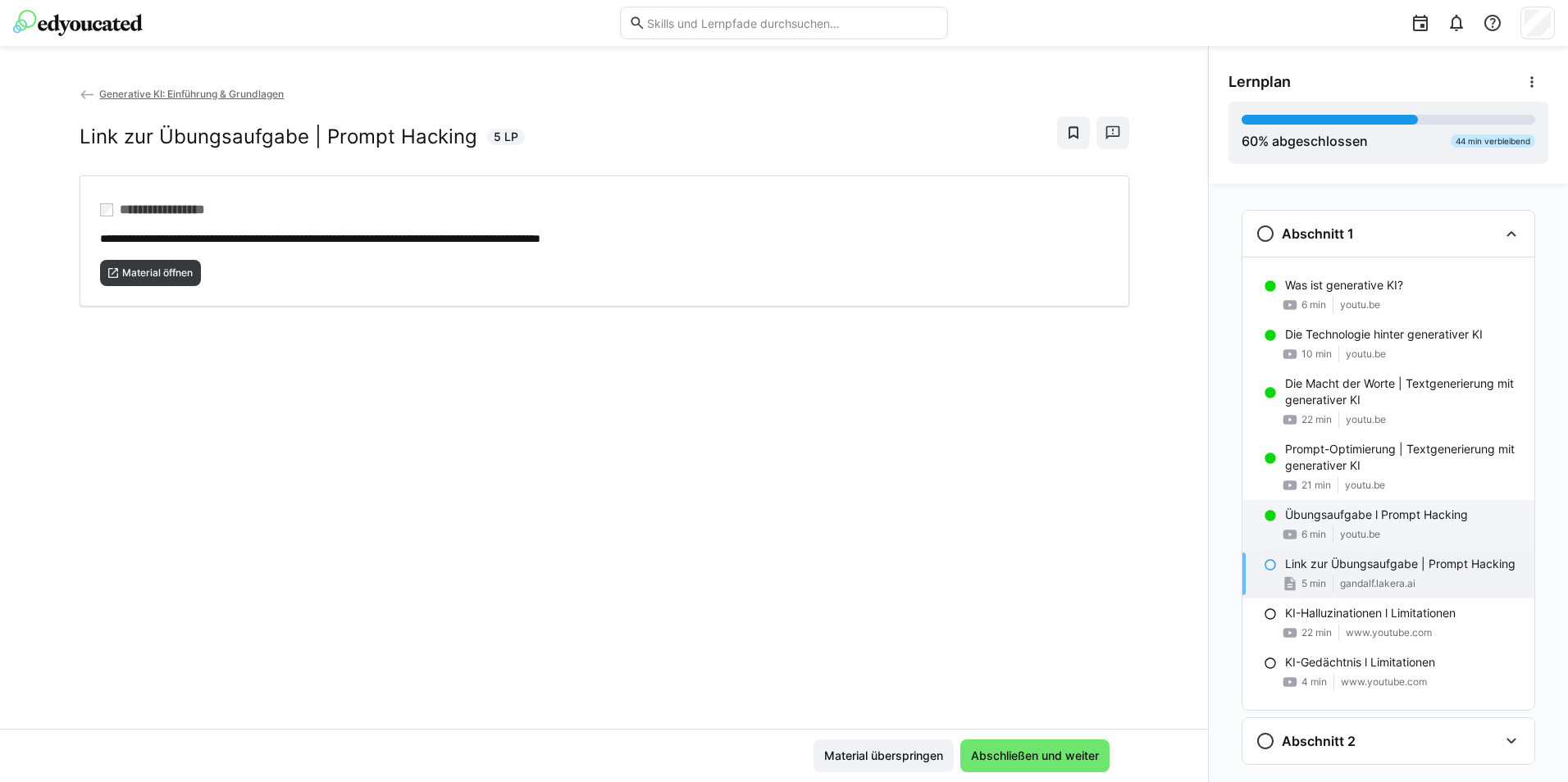 click on "Übungsaufgabe l Prompt Hacking
6 min youtu.be" 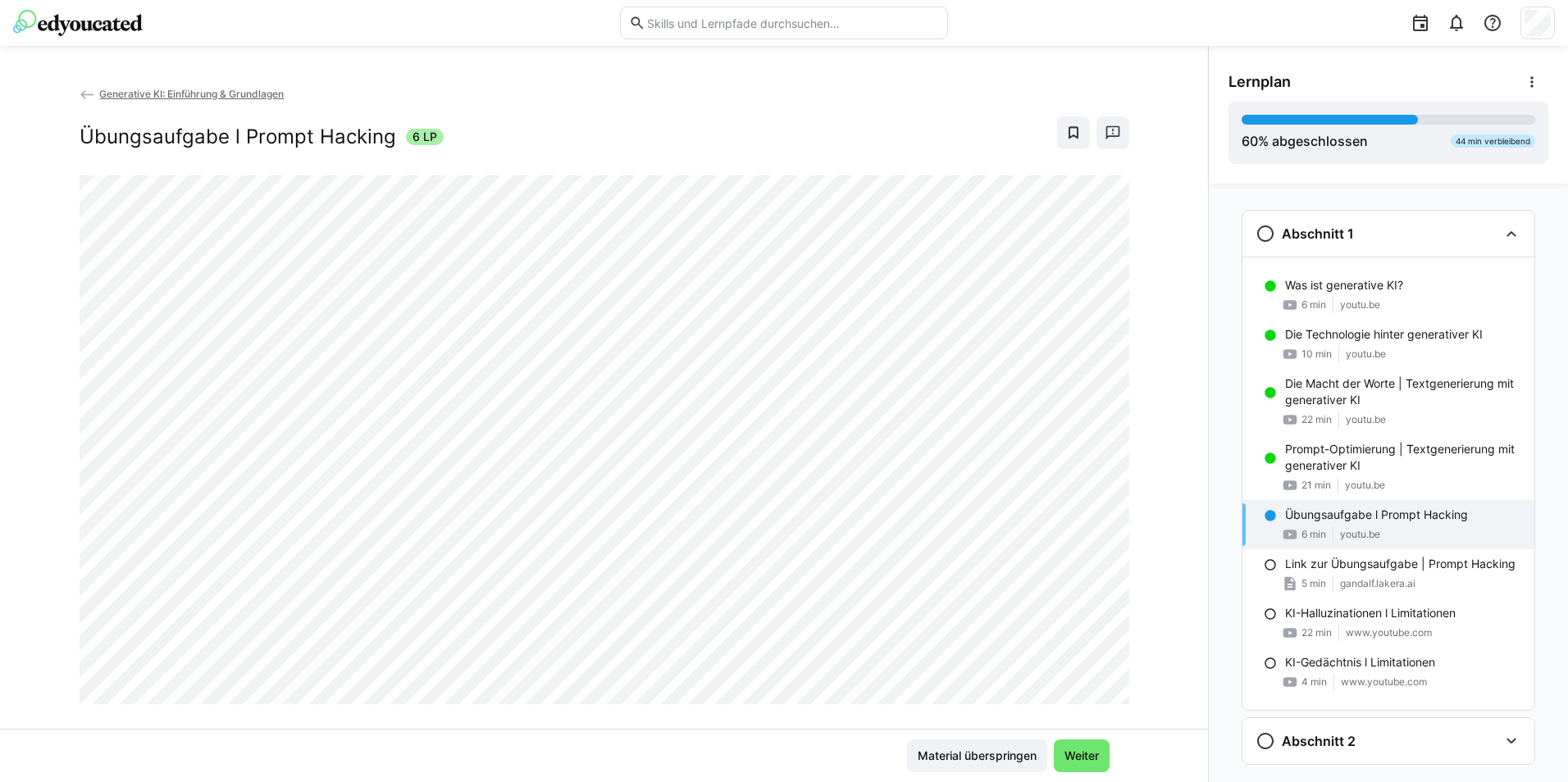click on "Übungsaufgabe l Prompt Hacking
6 min youtu.be" 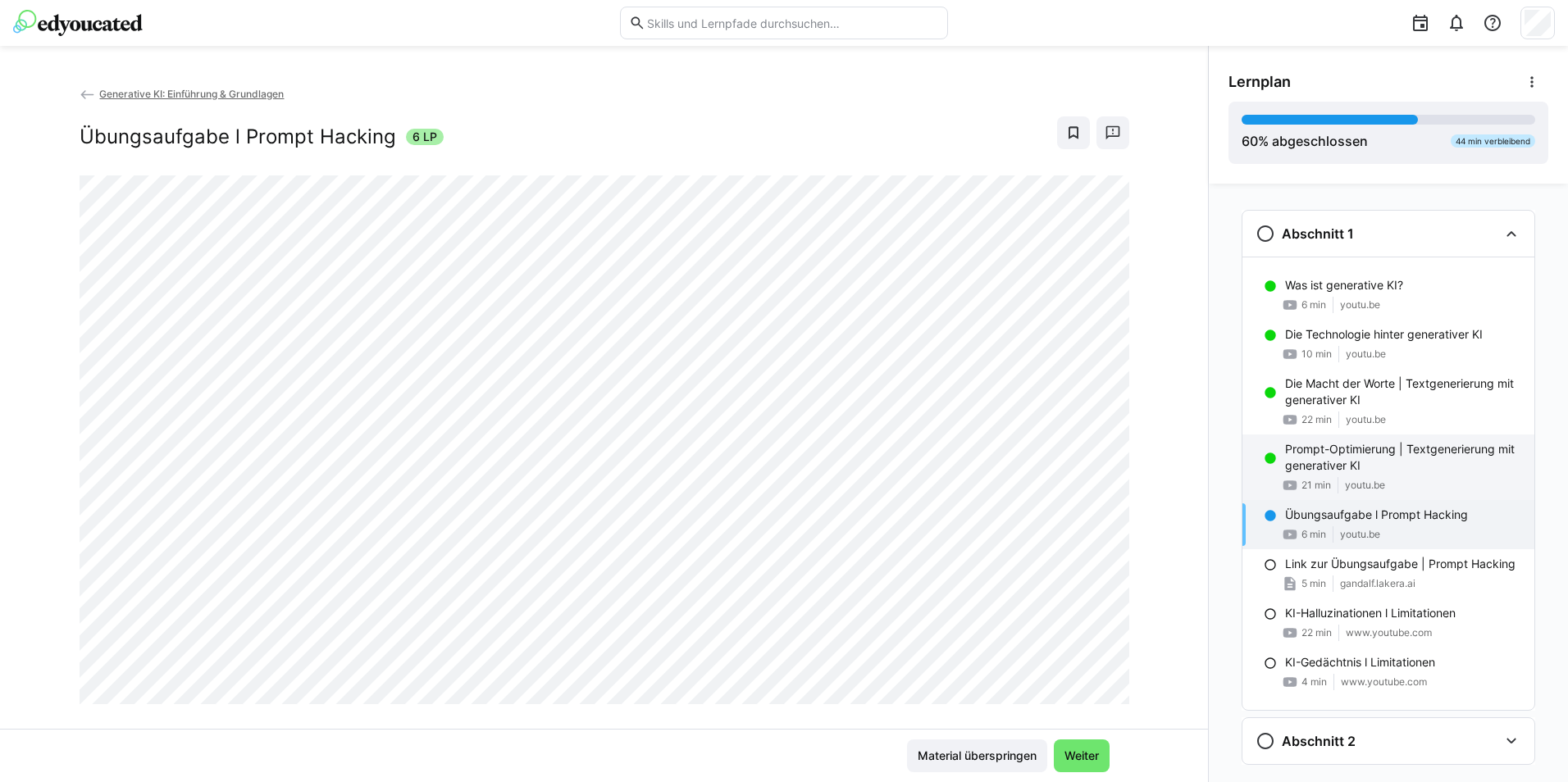 click on "Prompt-Optimierung | Textgenerierung mit generativer KI" 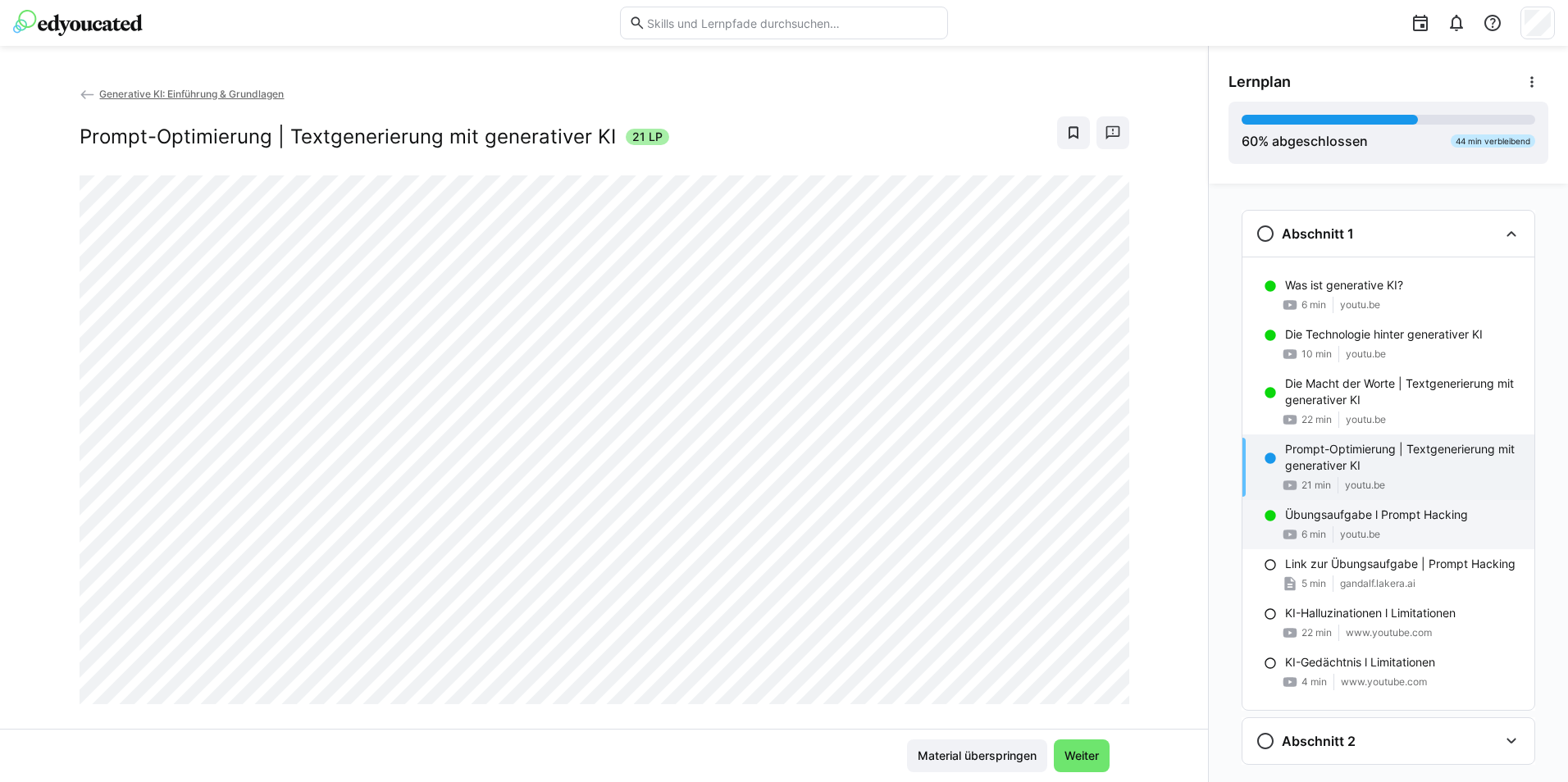 click on "Übungsaufgabe l Prompt Hacking" 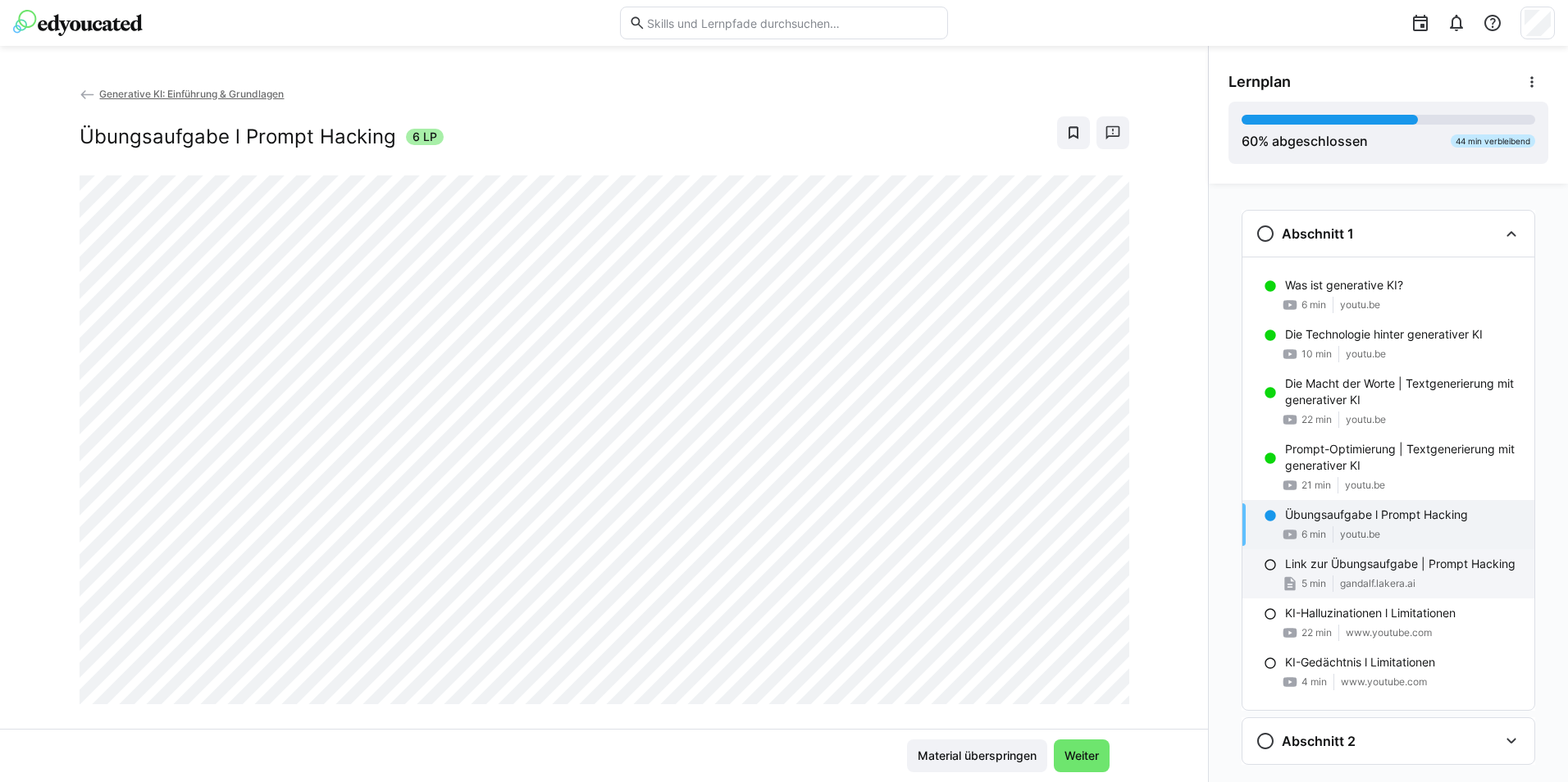 click on "gandalf.lakera.ai" 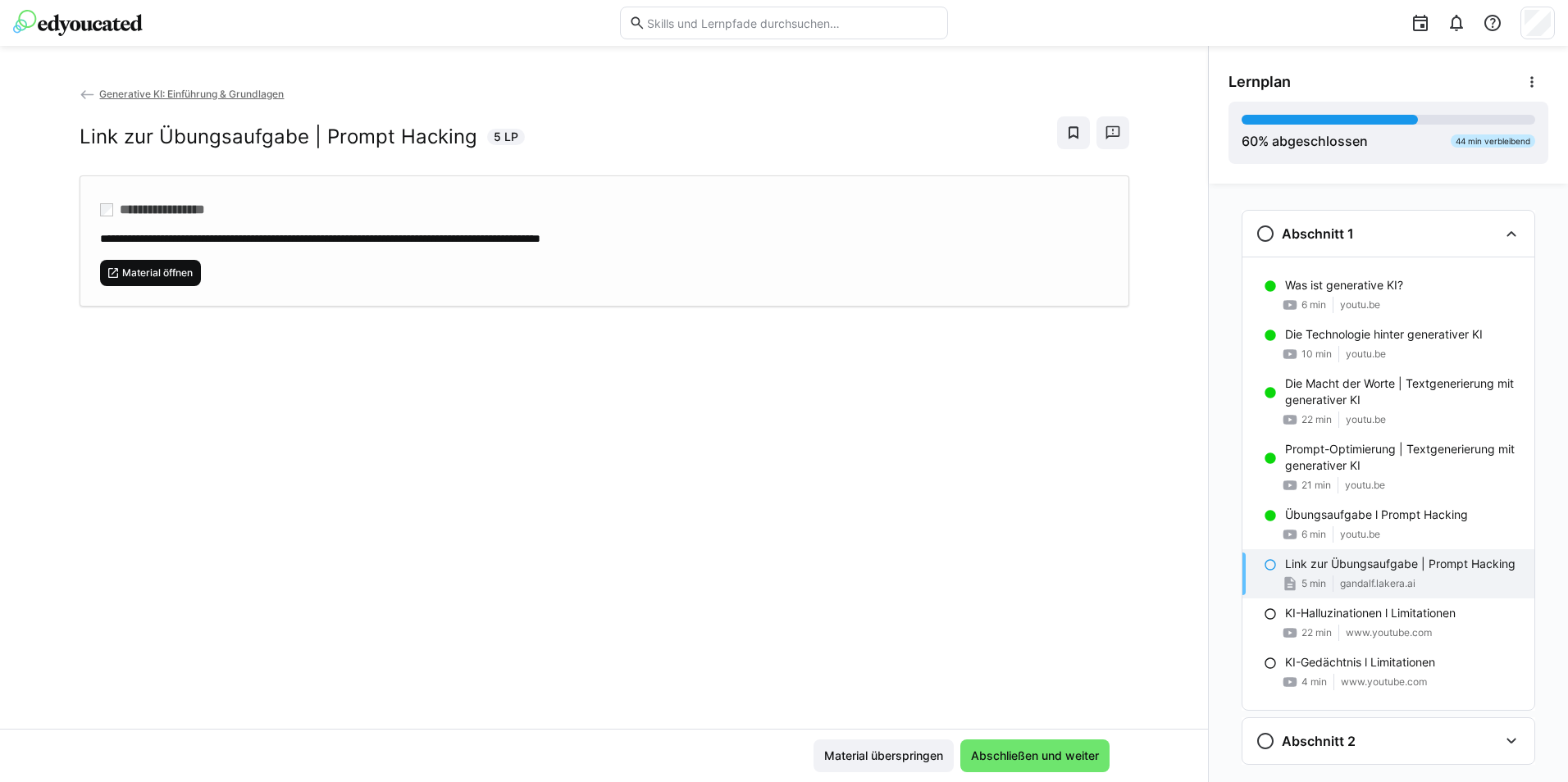 click on "Material öffnen" 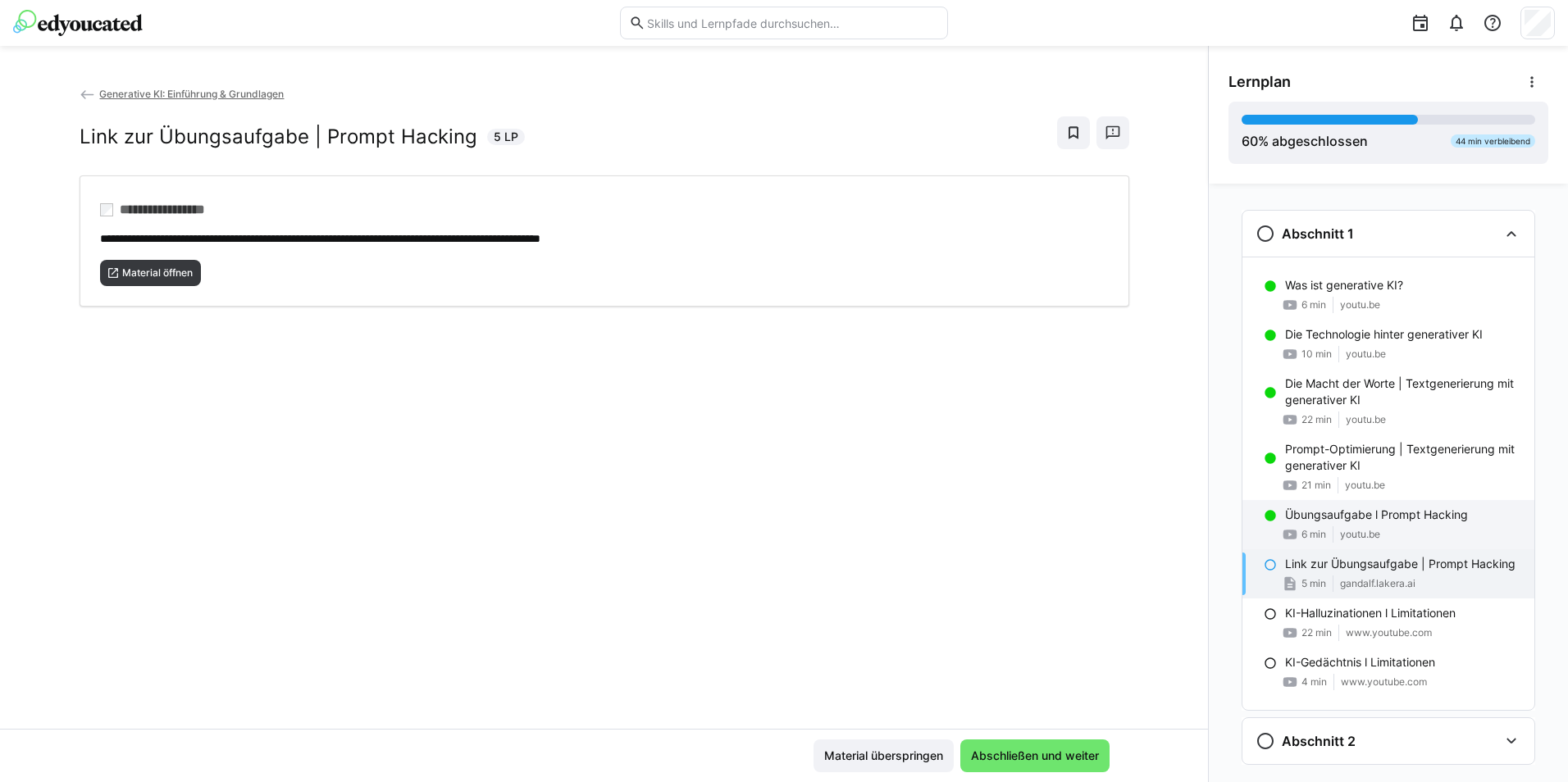 click on "Übungsaufgabe l Prompt Hacking" 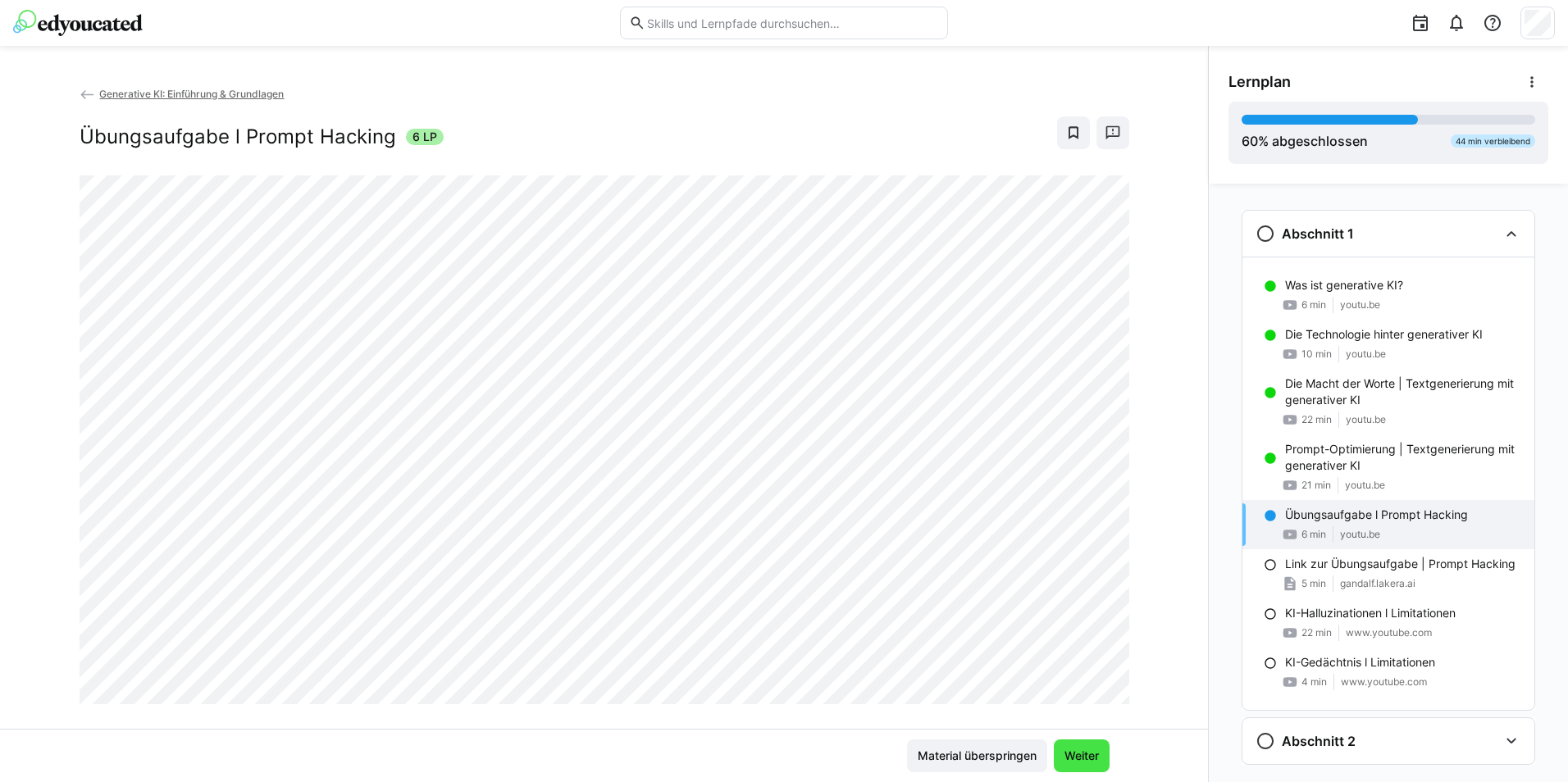 click on "Weiter" 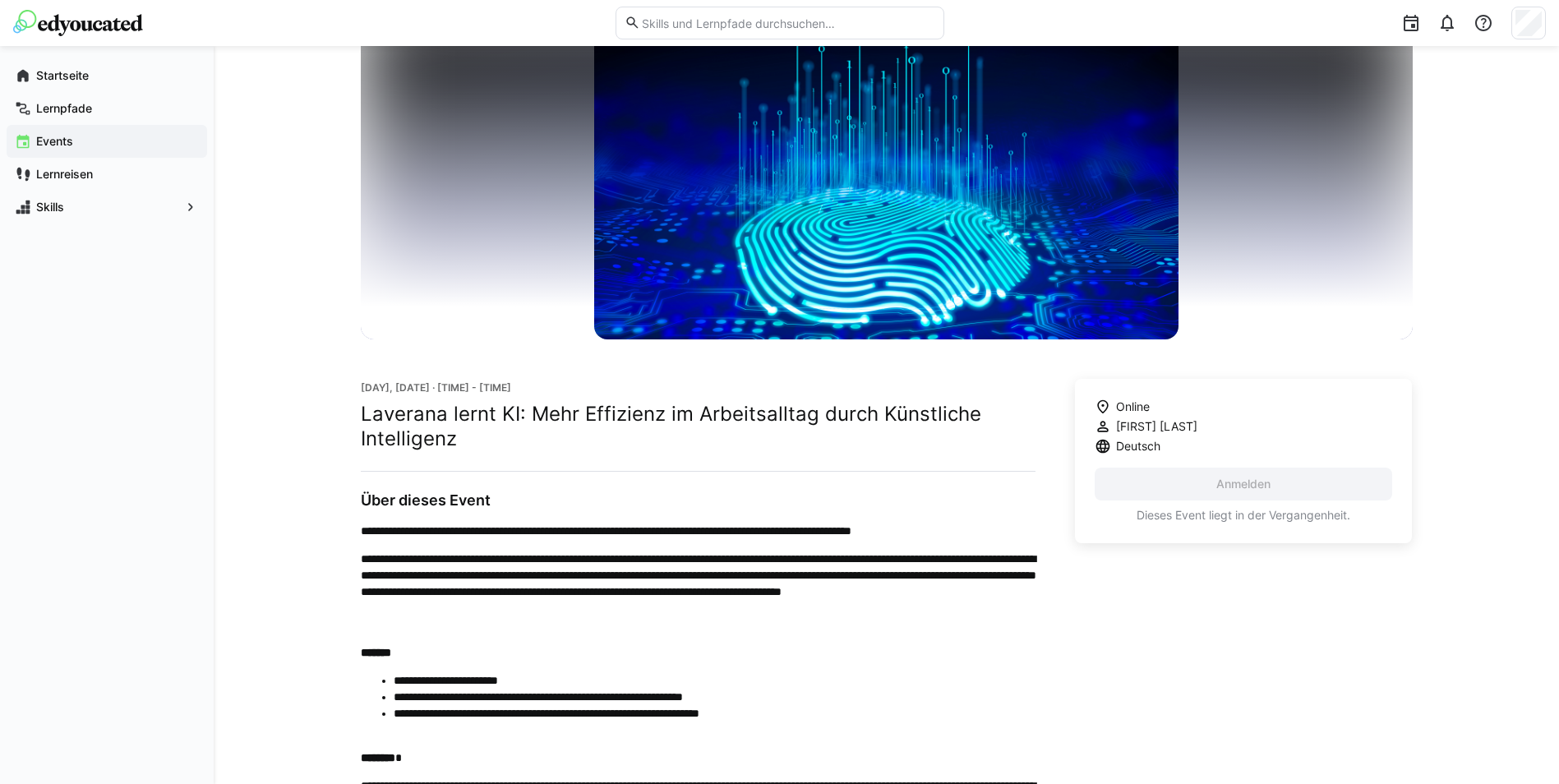 scroll, scrollTop: 131, scrollLeft: 0, axis: vertical 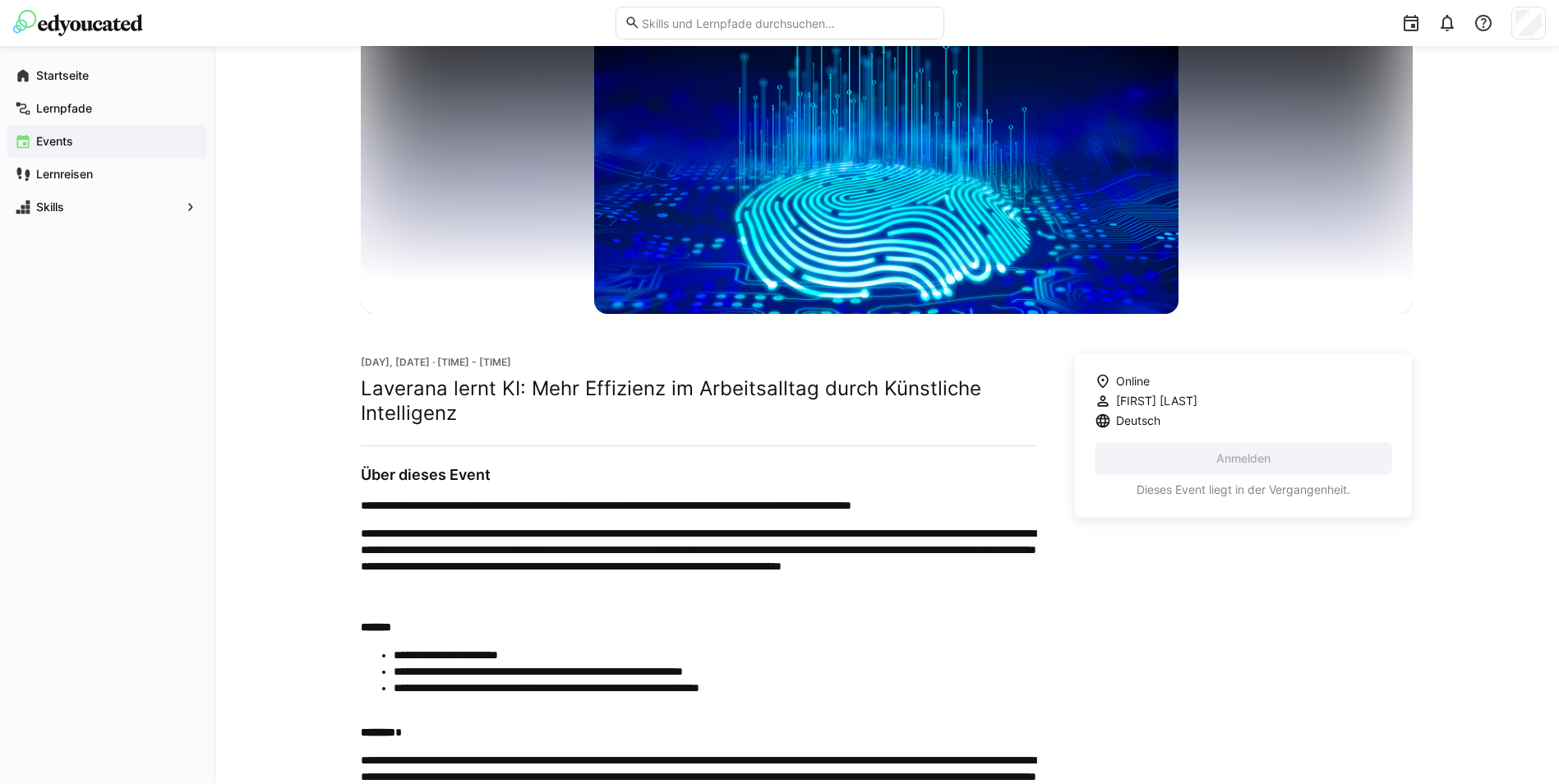 click on "Events" 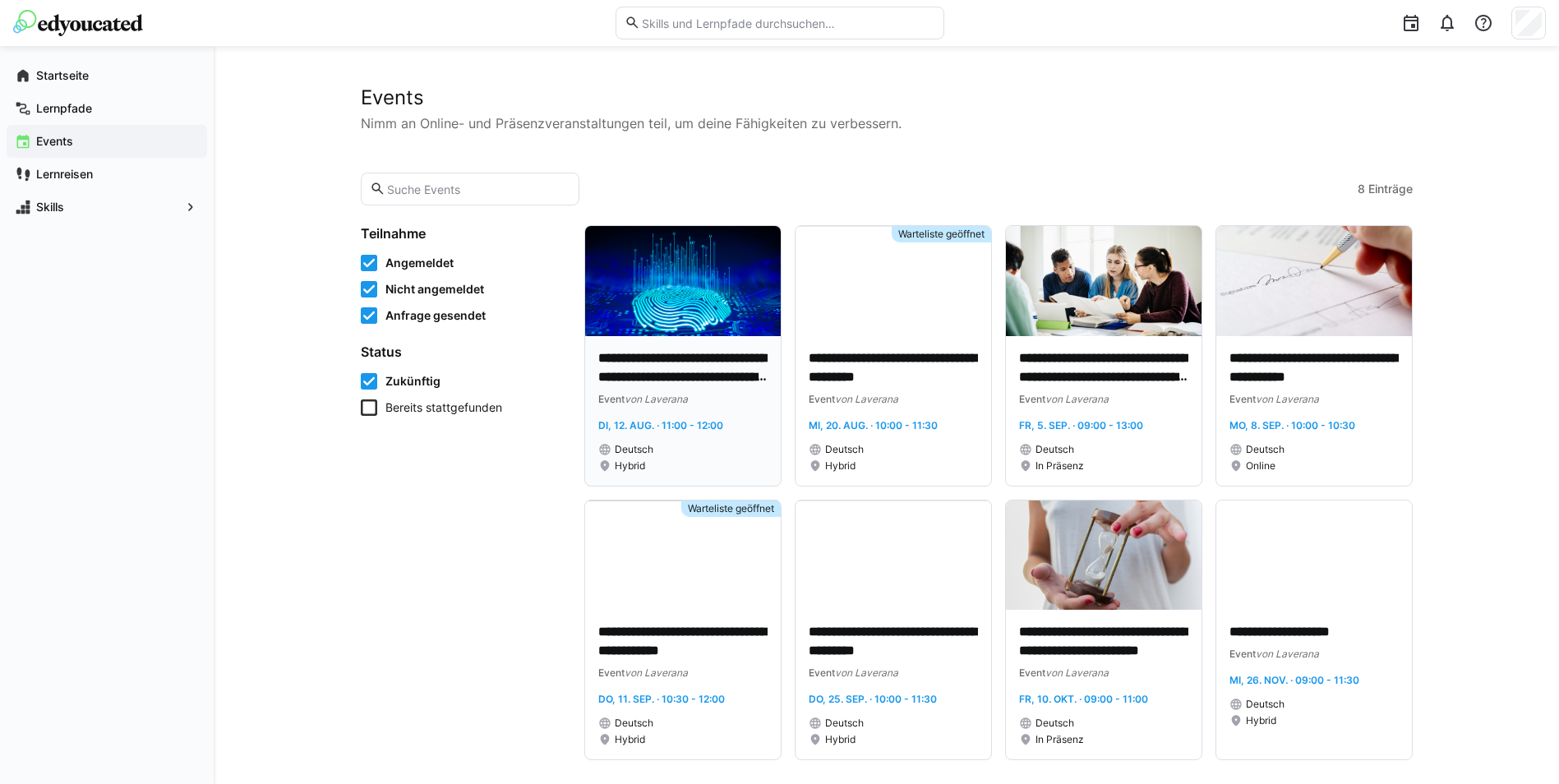 scroll, scrollTop: 16, scrollLeft: 0, axis: vertical 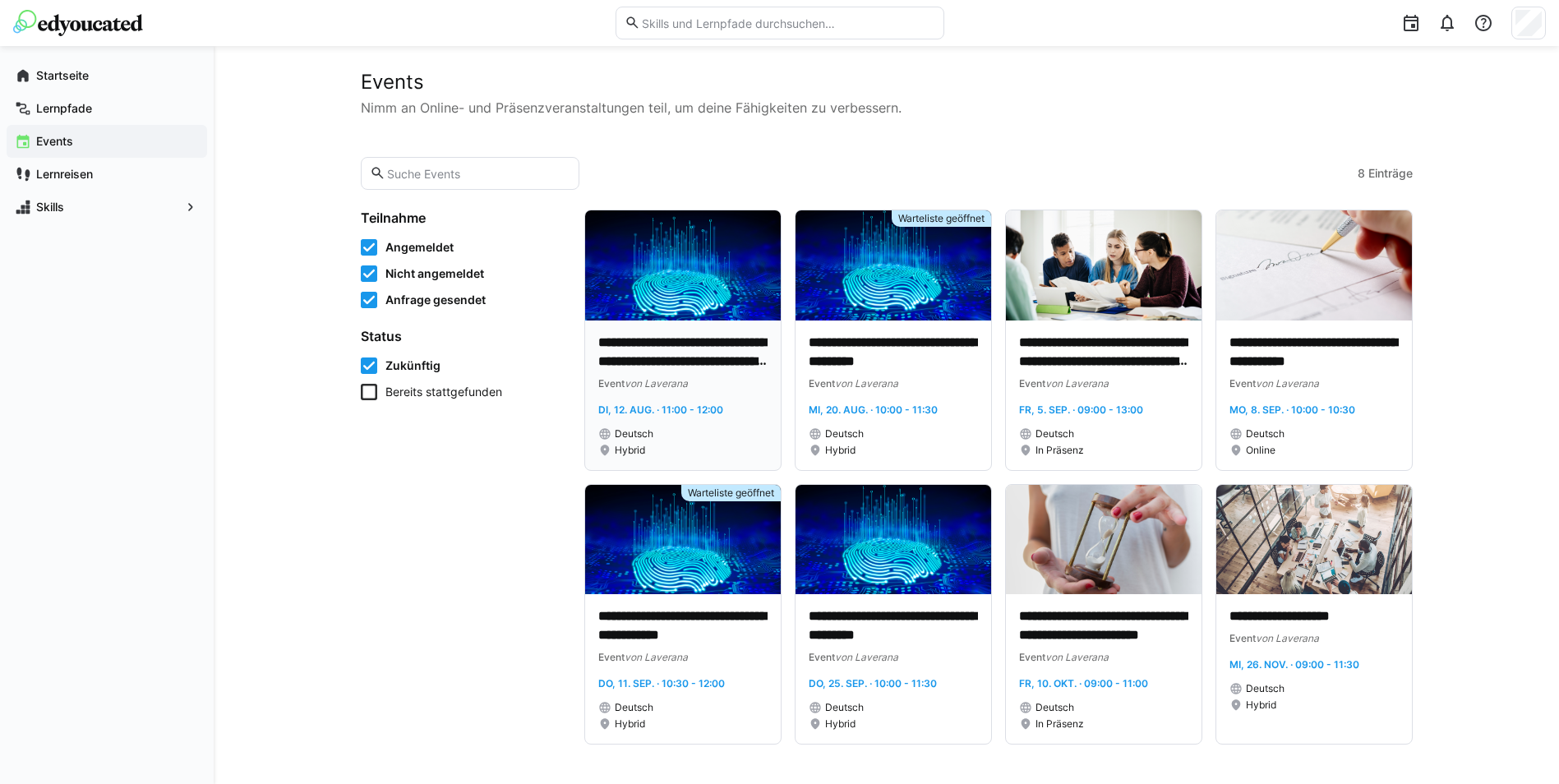 click on "von Laverana" 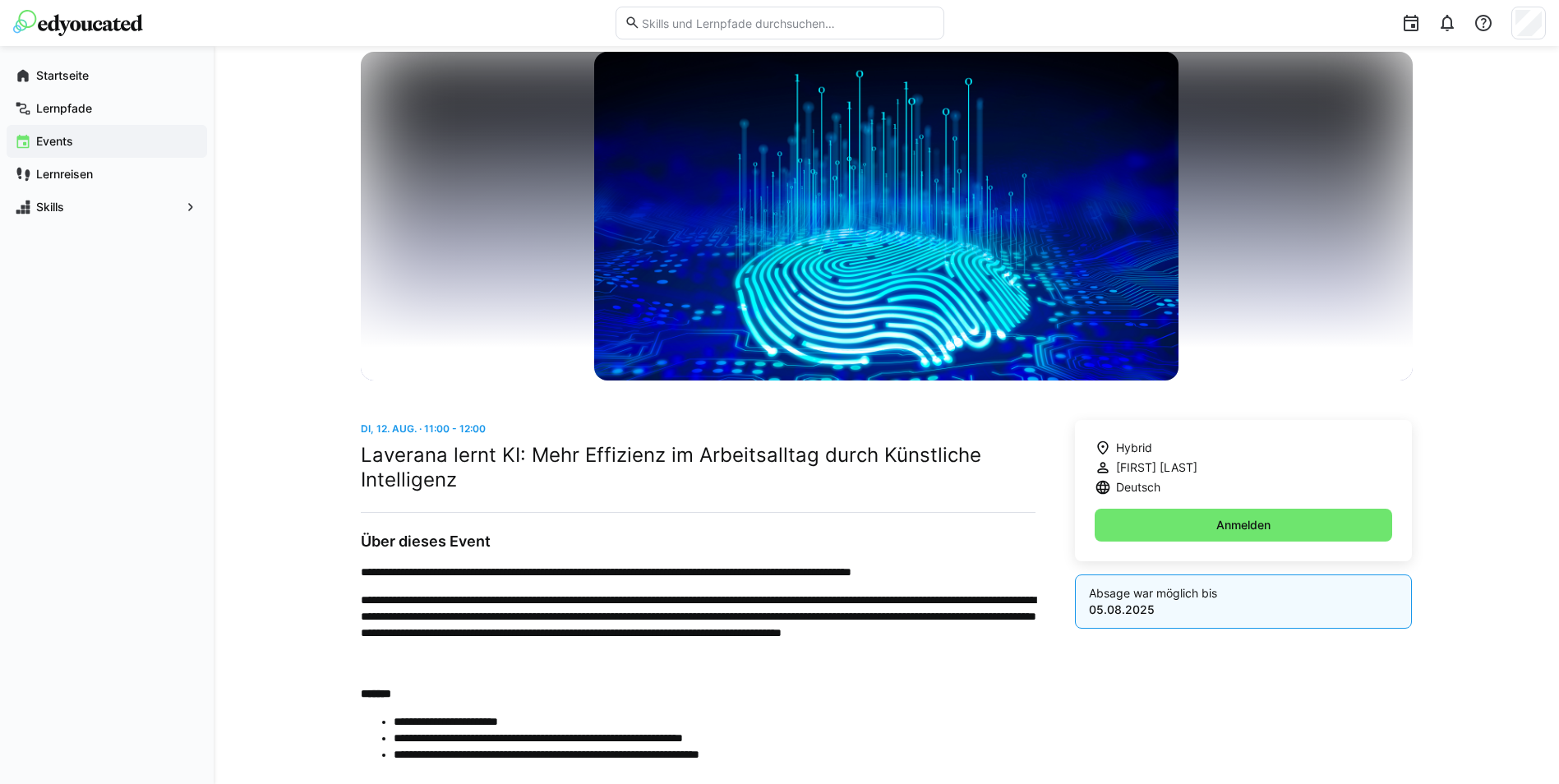 scroll, scrollTop: 0, scrollLeft: 0, axis: both 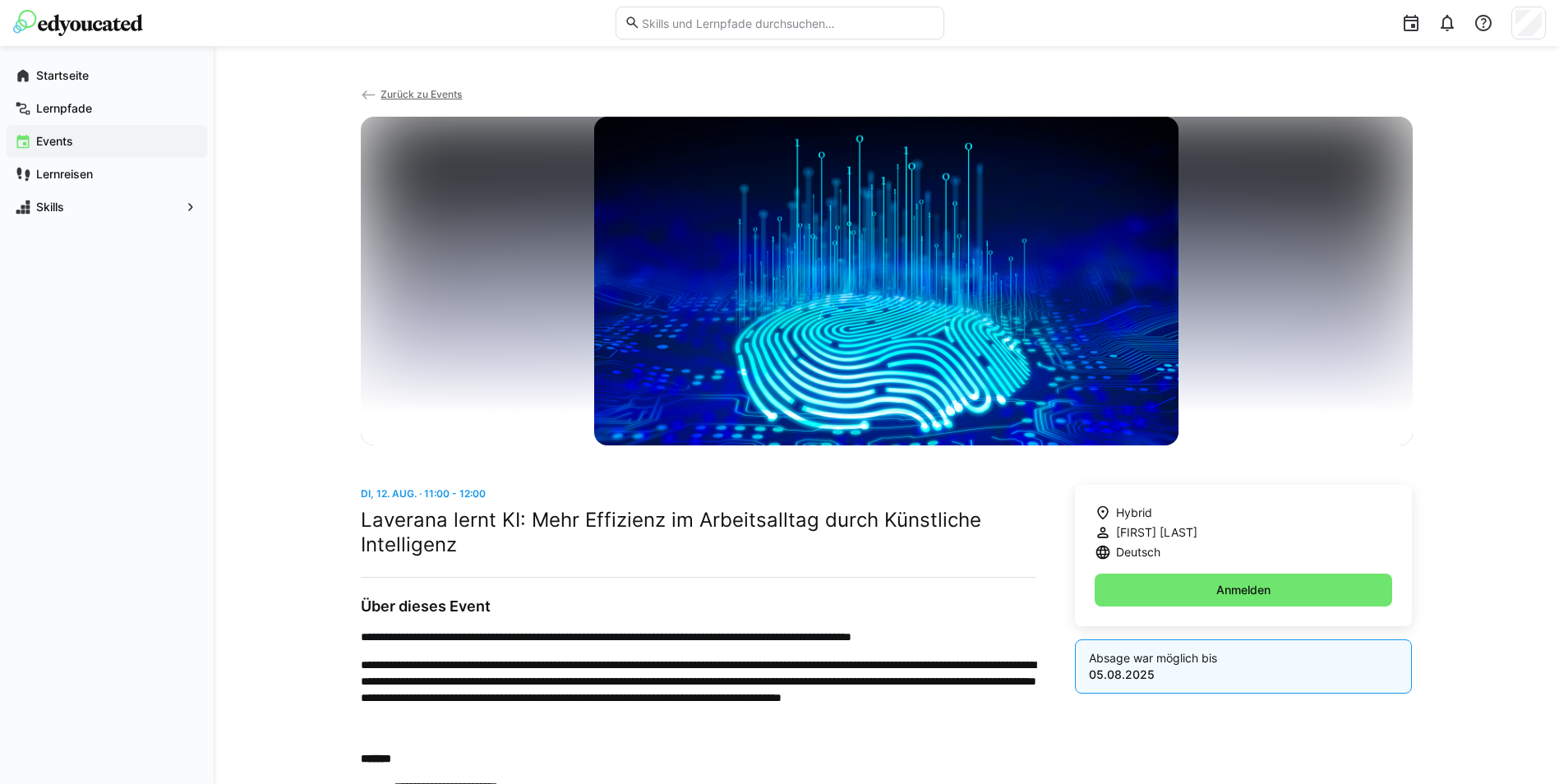 click on "Events" 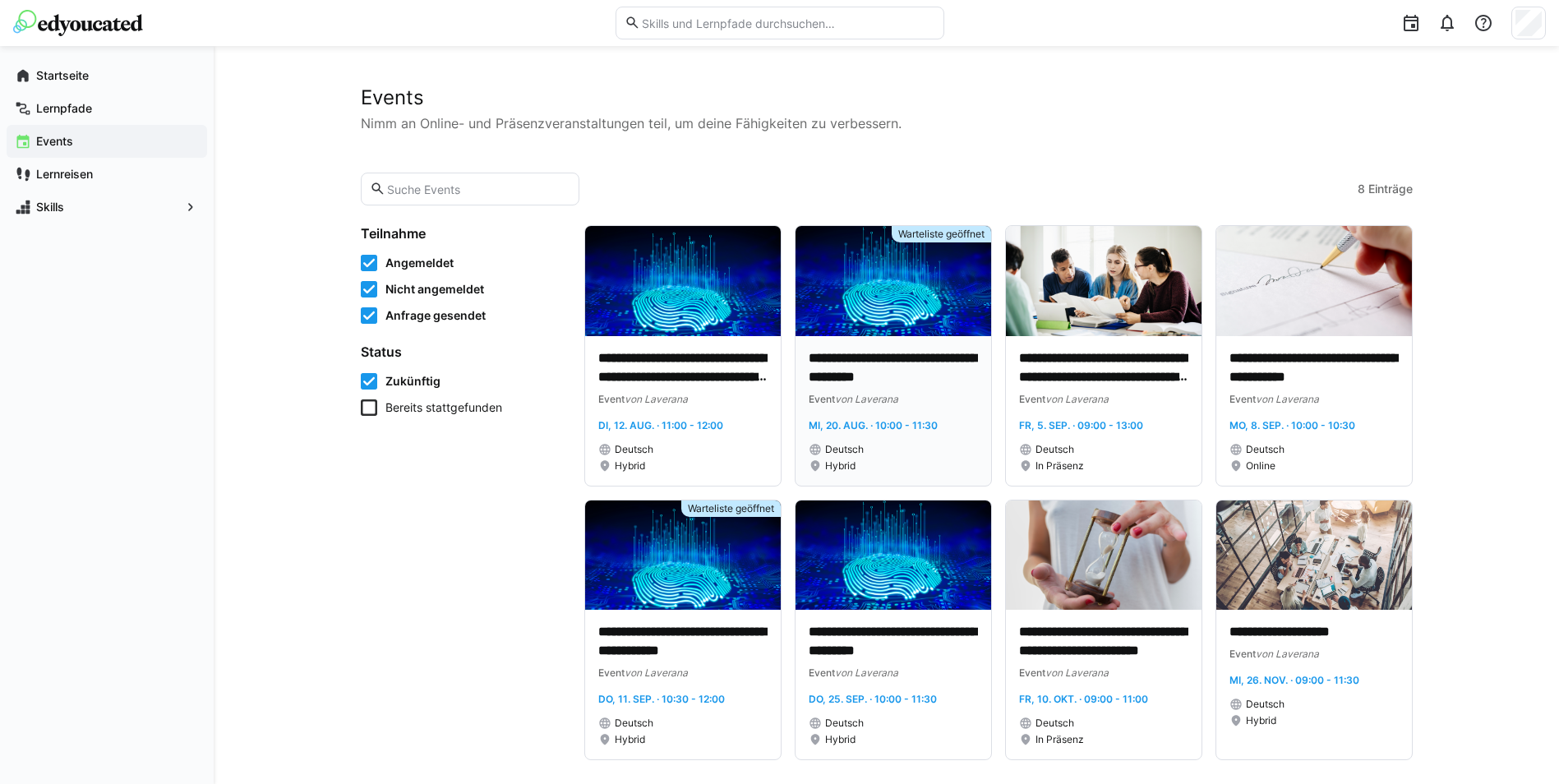 click on "**********" 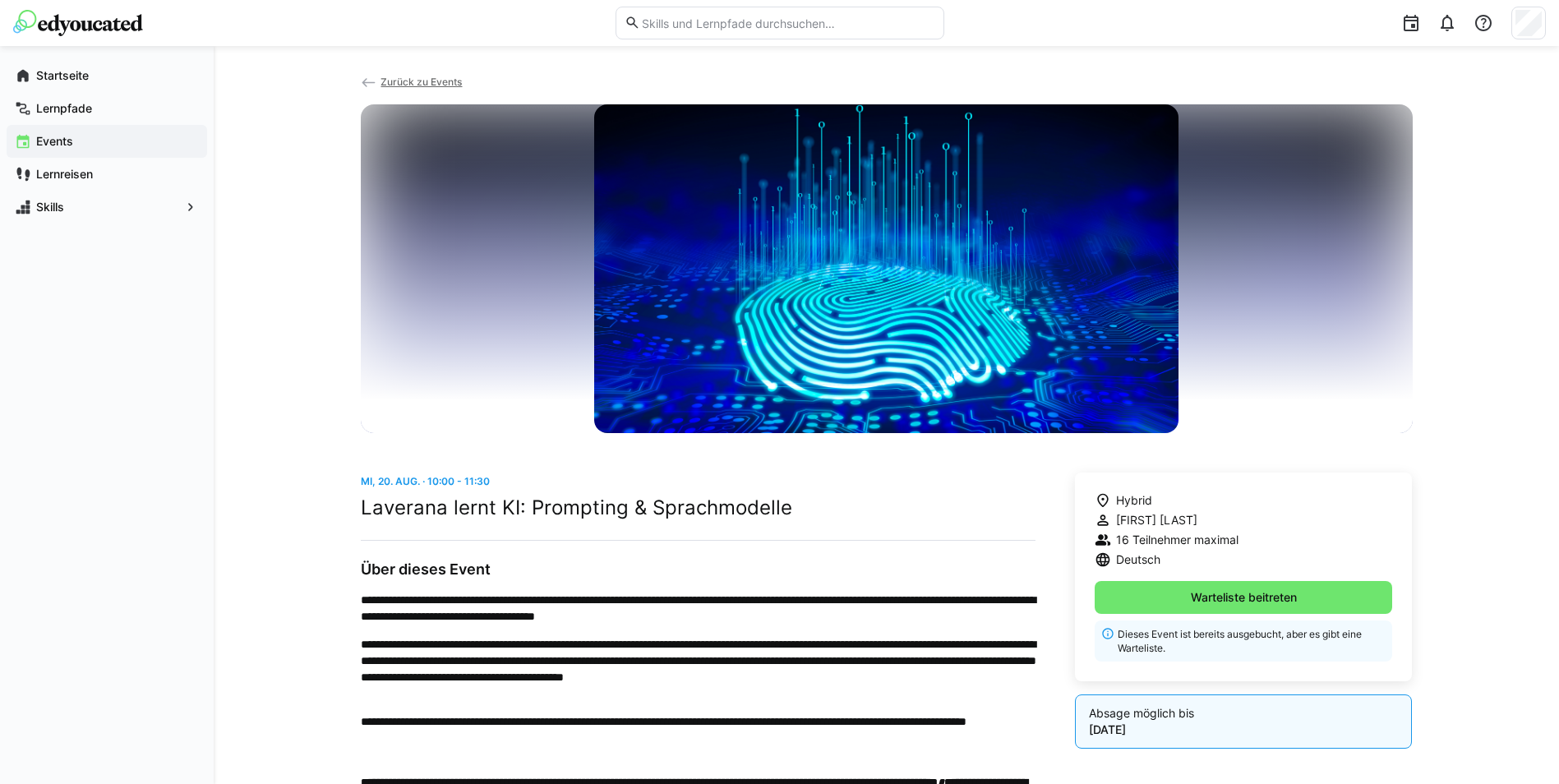 scroll, scrollTop: 0, scrollLeft: 0, axis: both 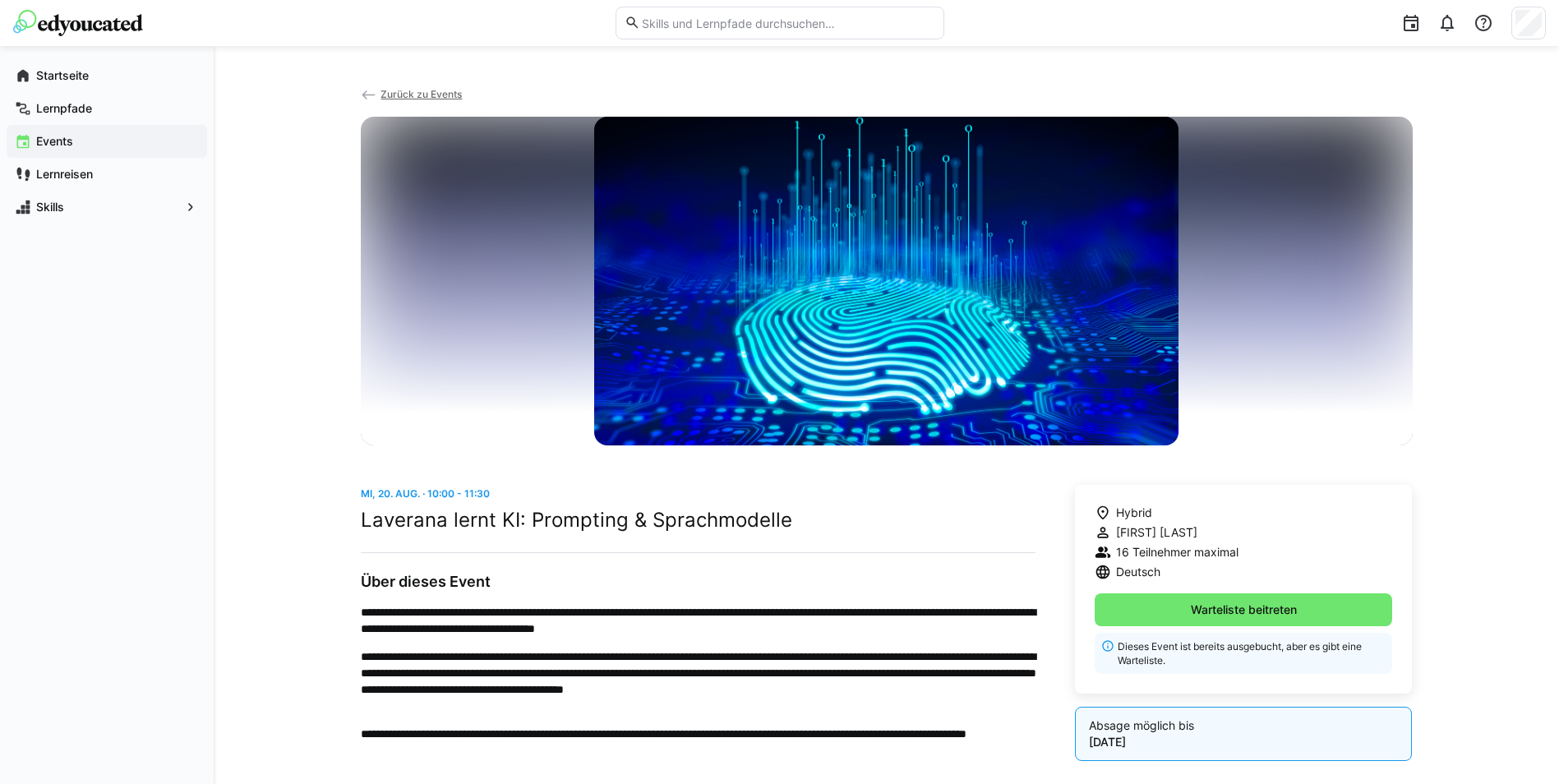 click on "Events" 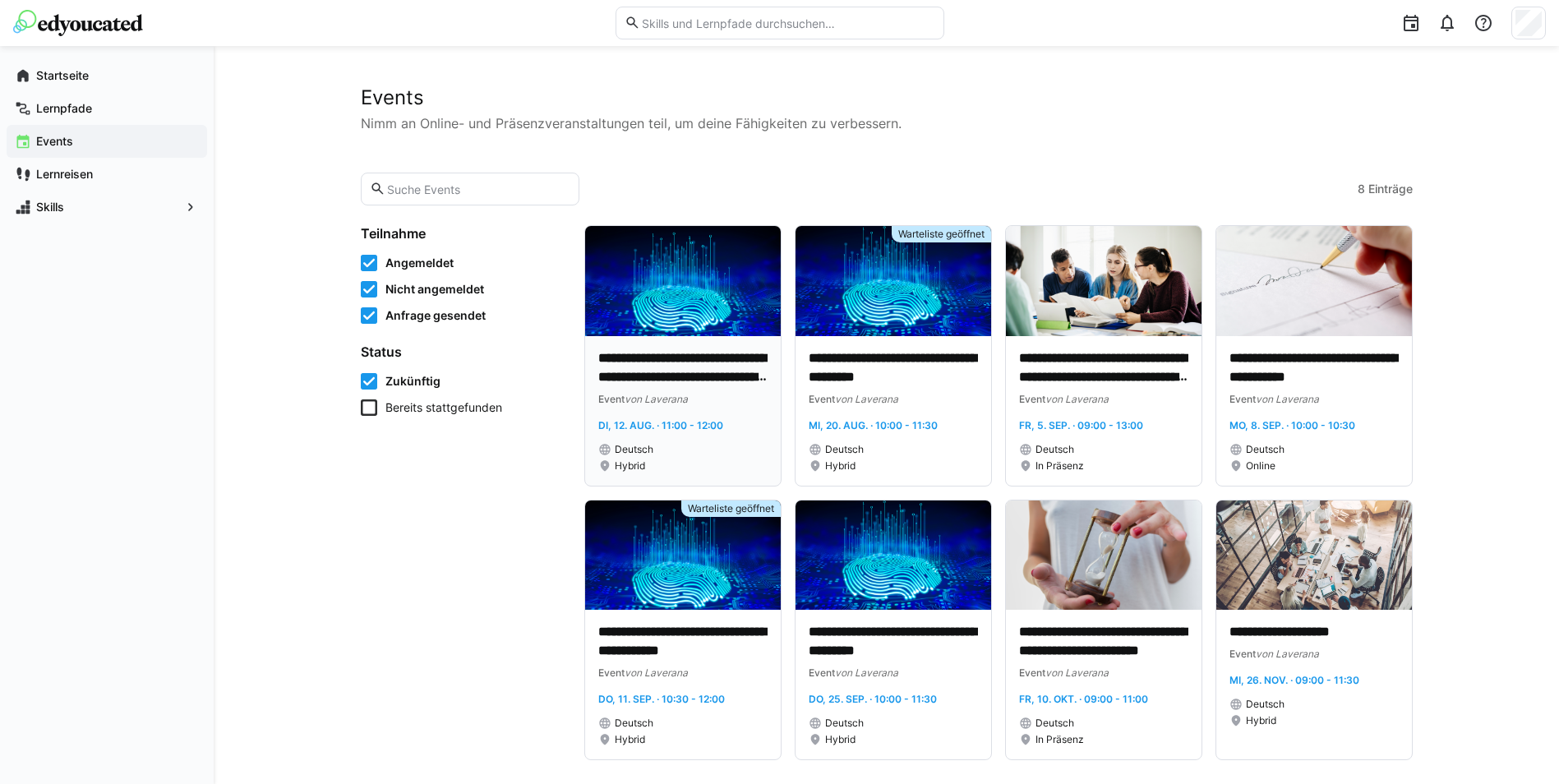 click on "**********" 